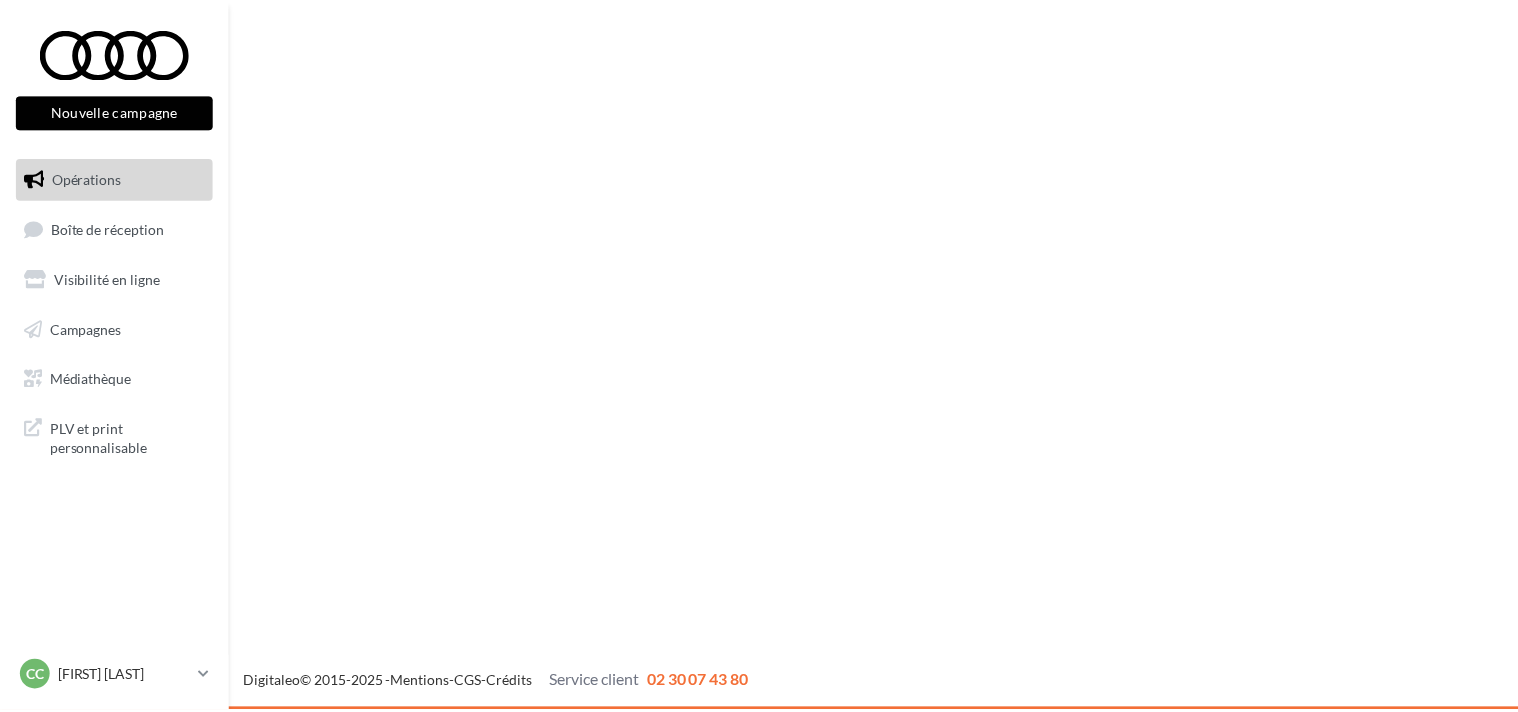 scroll, scrollTop: 0, scrollLeft: 0, axis: both 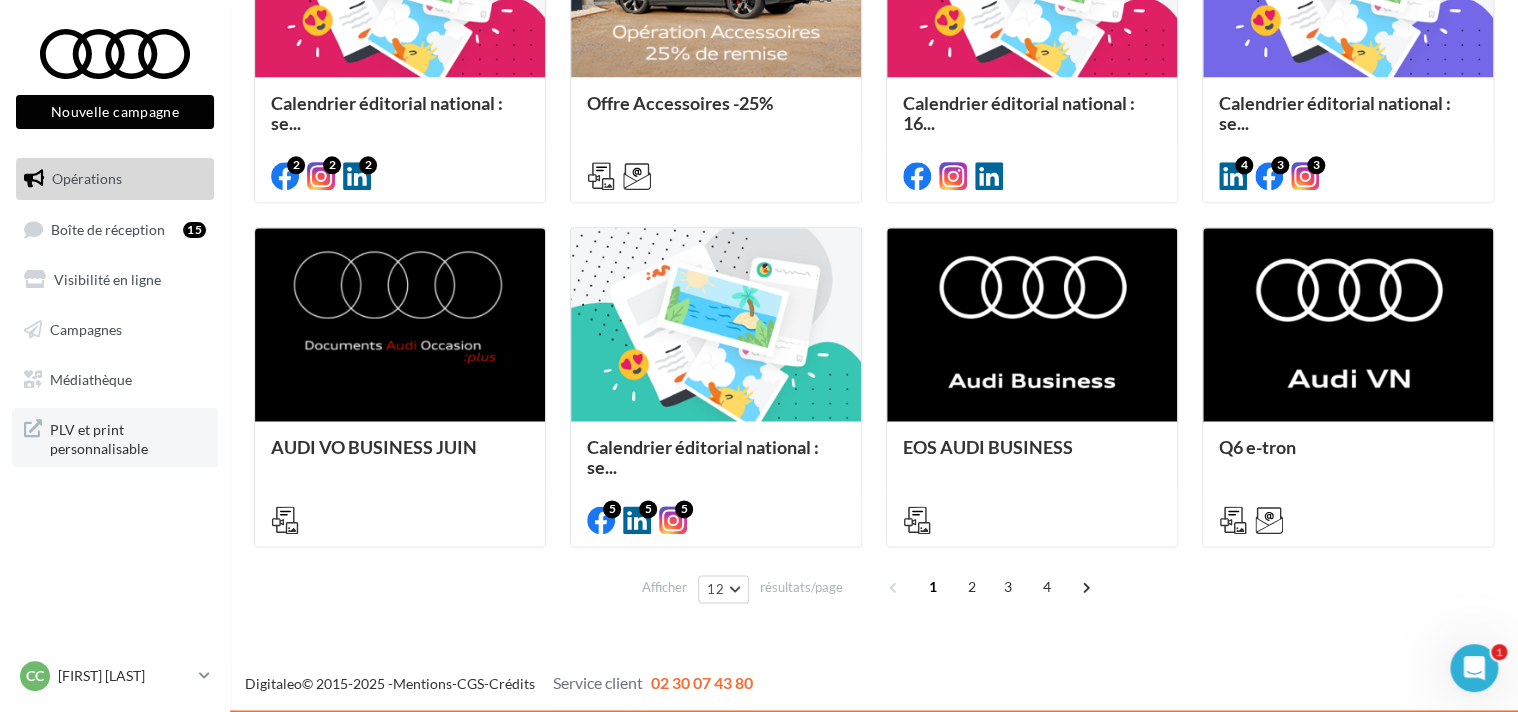 click on "PLV et print personnalisable" at bounding box center (128, 437) 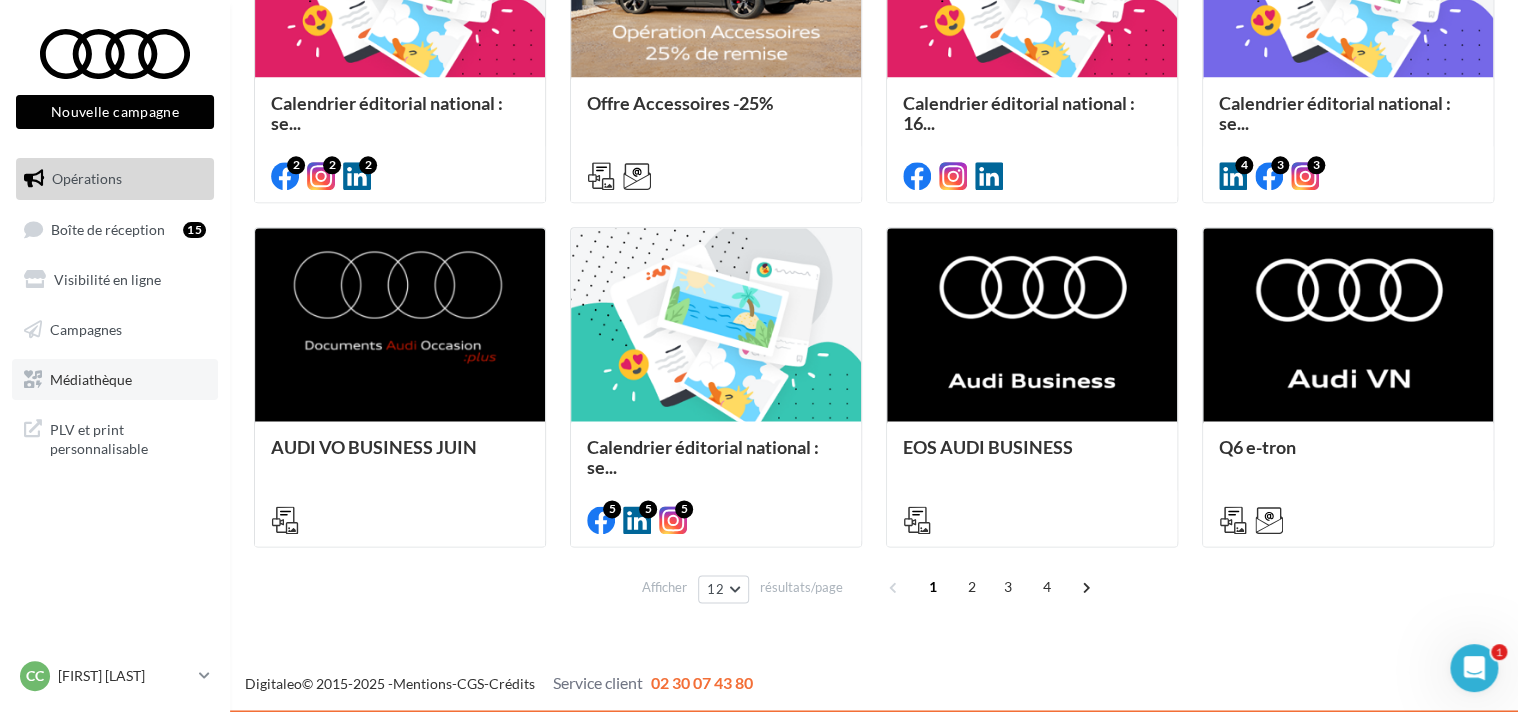 click on "Médiathèque" at bounding box center [91, 378] 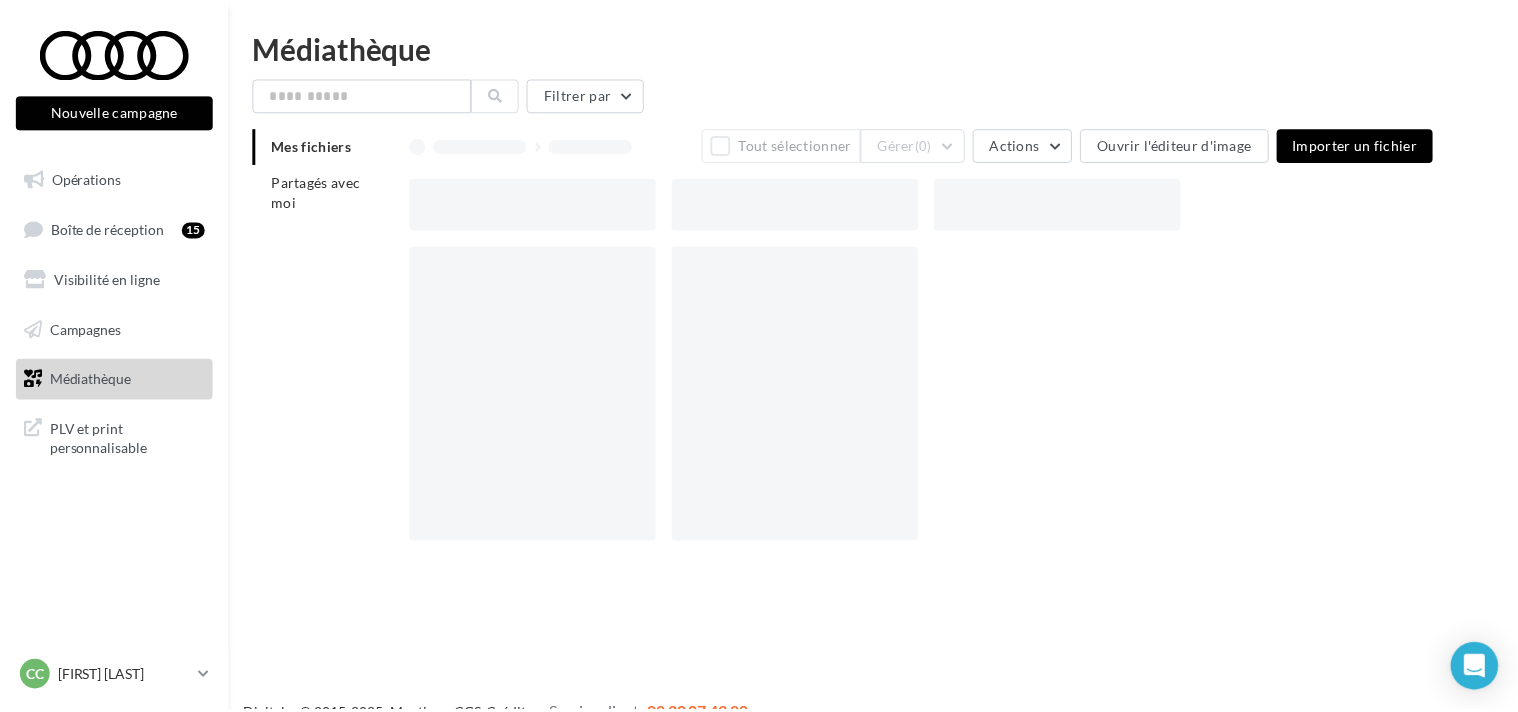 scroll, scrollTop: 0, scrollLeft: 0, axis: both 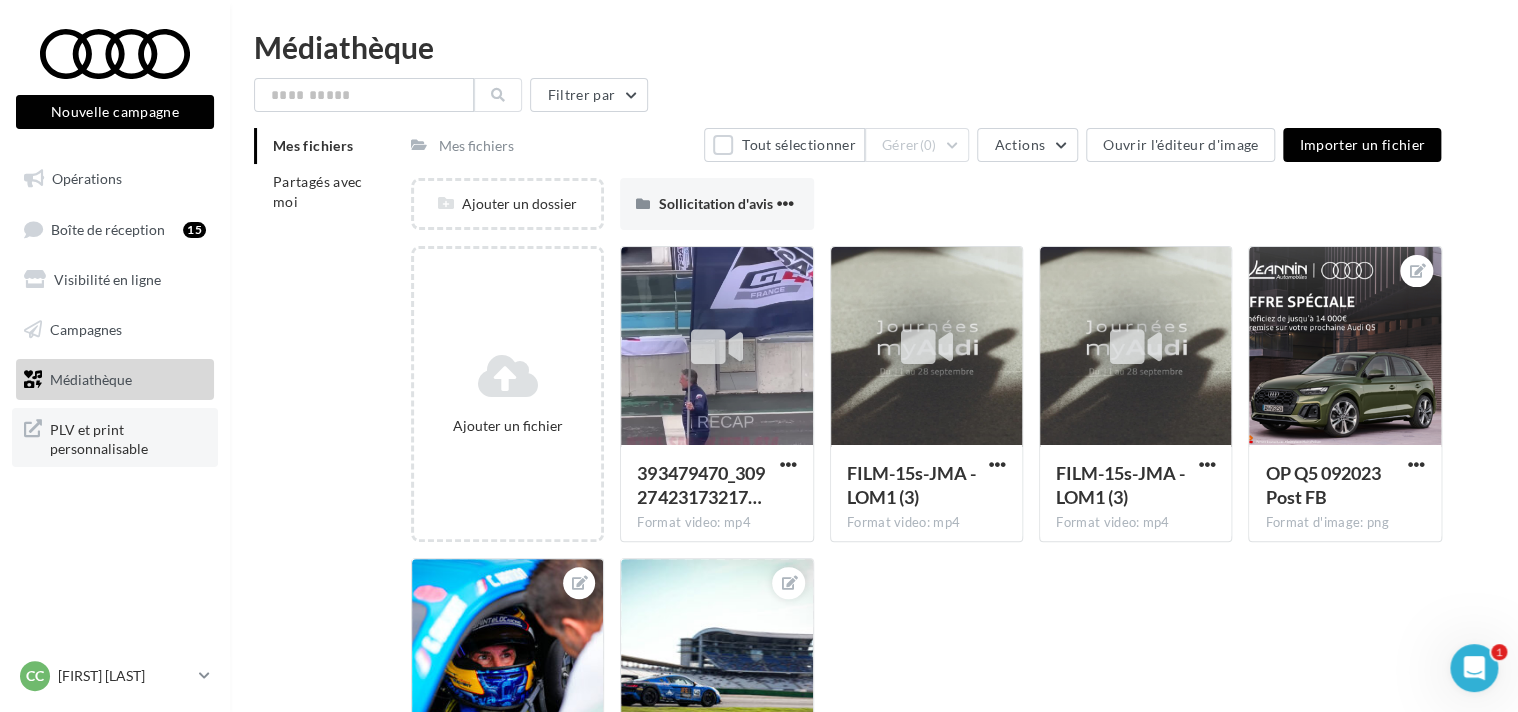 click on "PLV et print personnalisable" at bounding box center [128, 437] 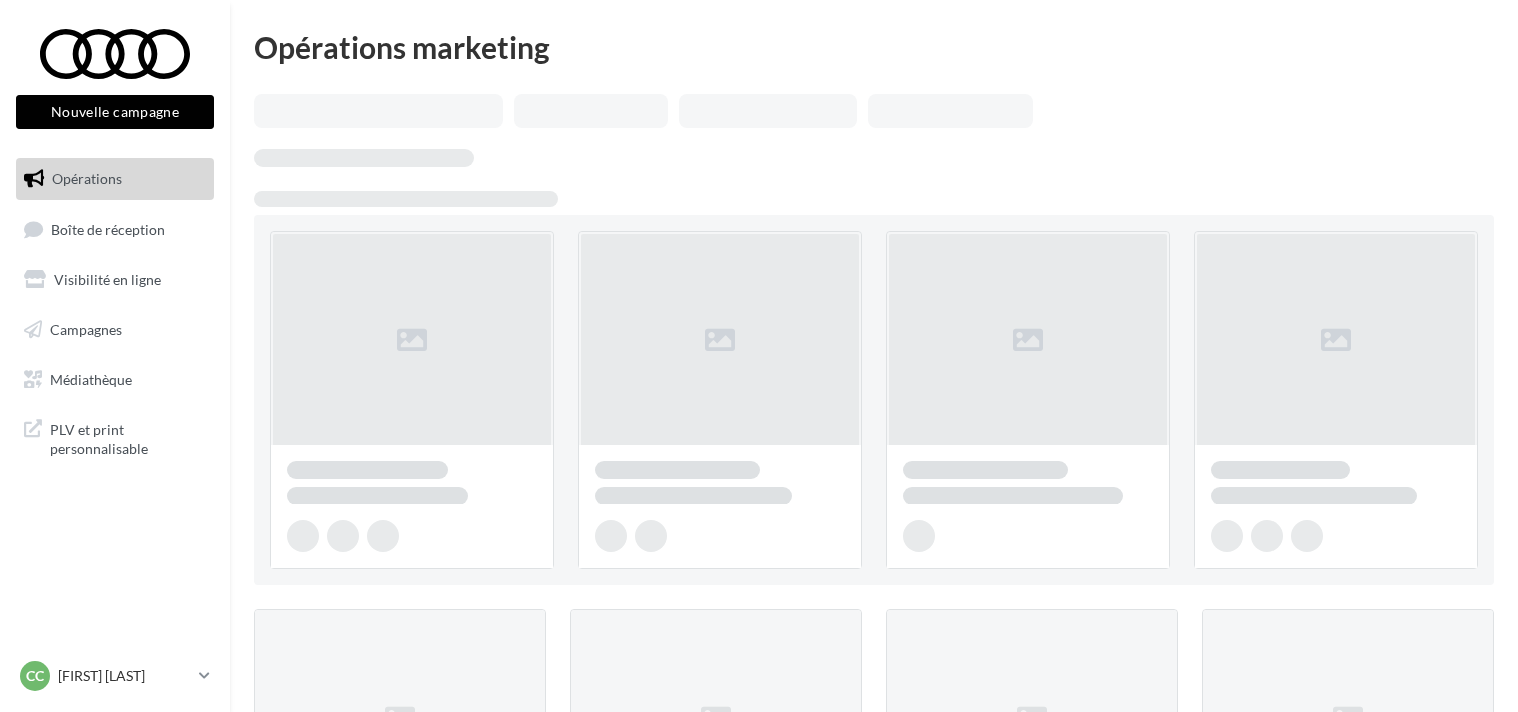scroll, scrollTop: 0, scrollLeft: 0, axis: both 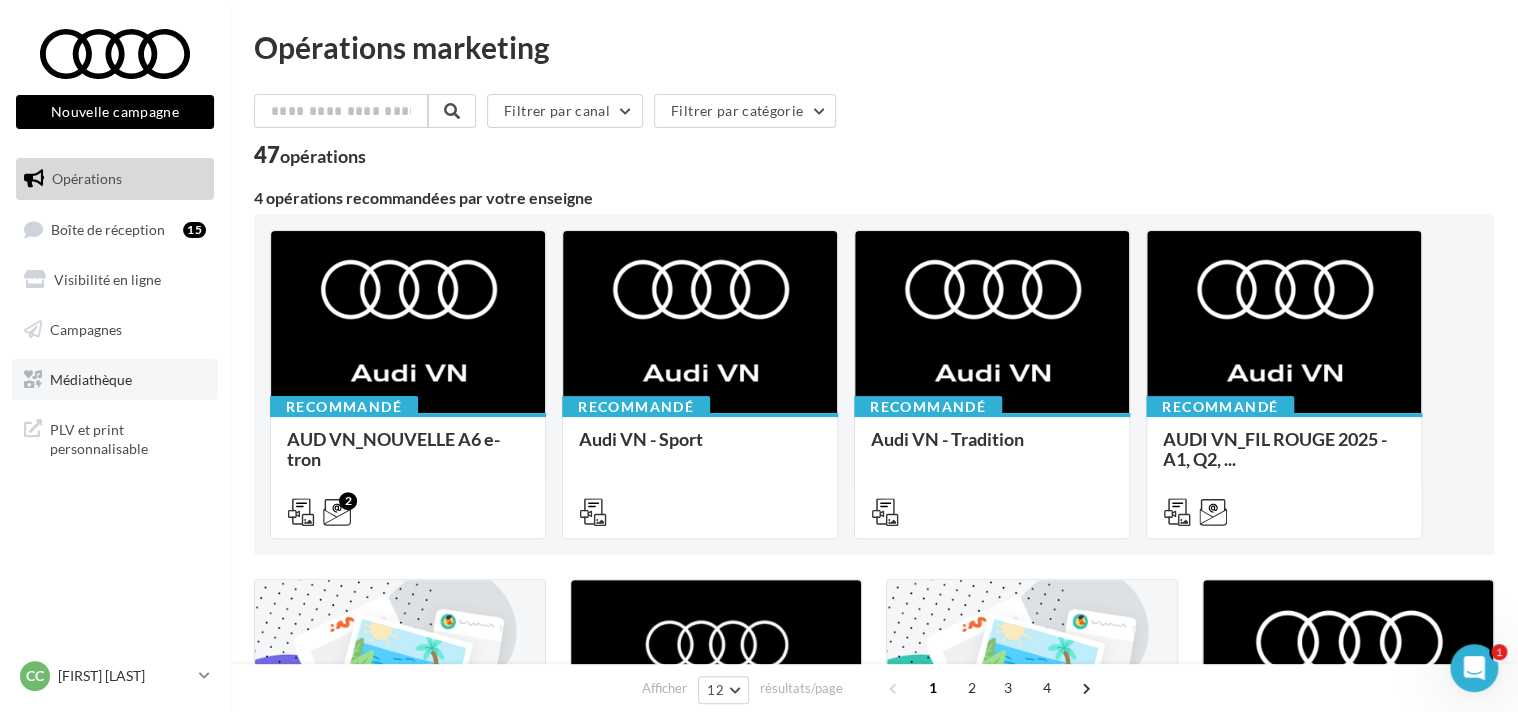 click on "Médiathèque" at bounding box center [91, 378] 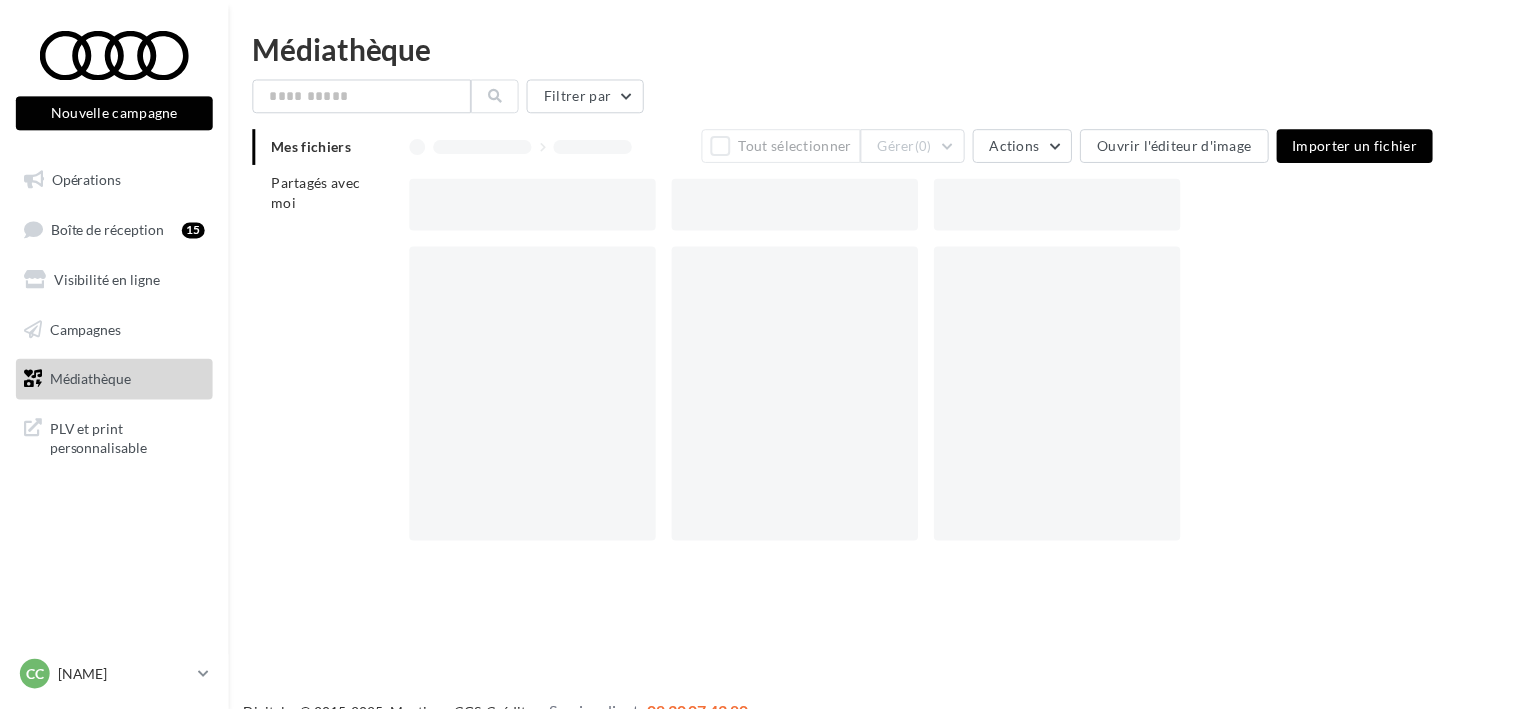 scroll, scrollTop: 0, scrollLeft: 0, axis: both 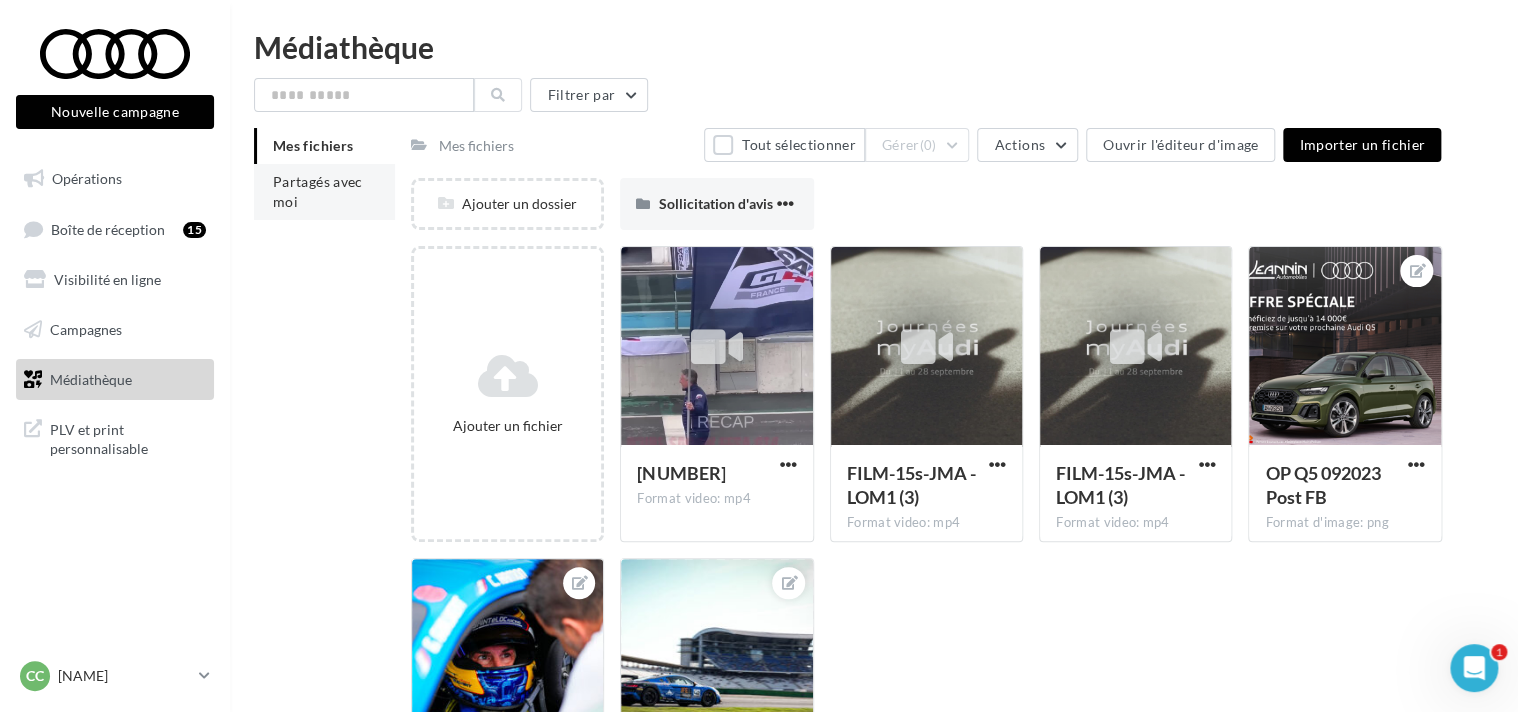 click on "Partagés avec moi" at bounding box center [318, 191] 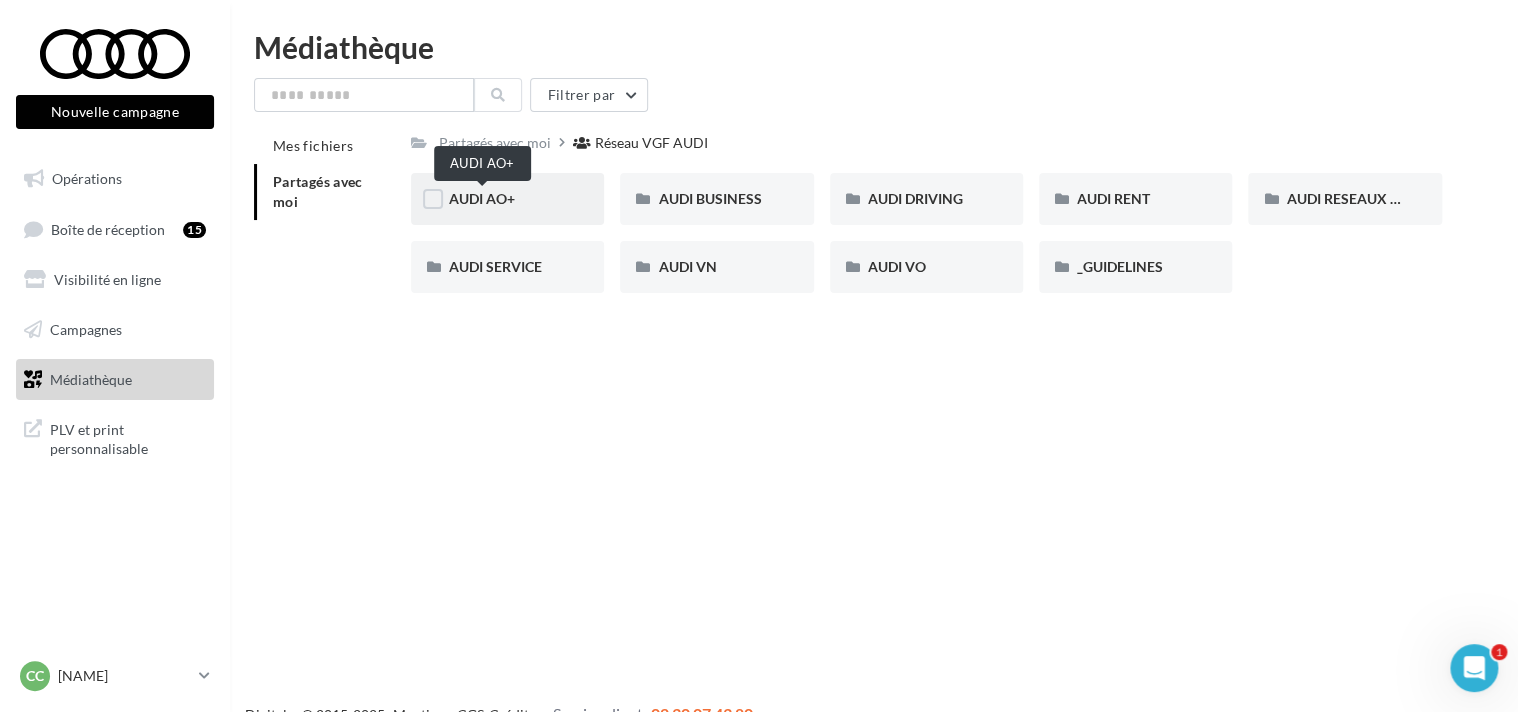 click on "AUDI AO+" at bounding box center (482, 198) 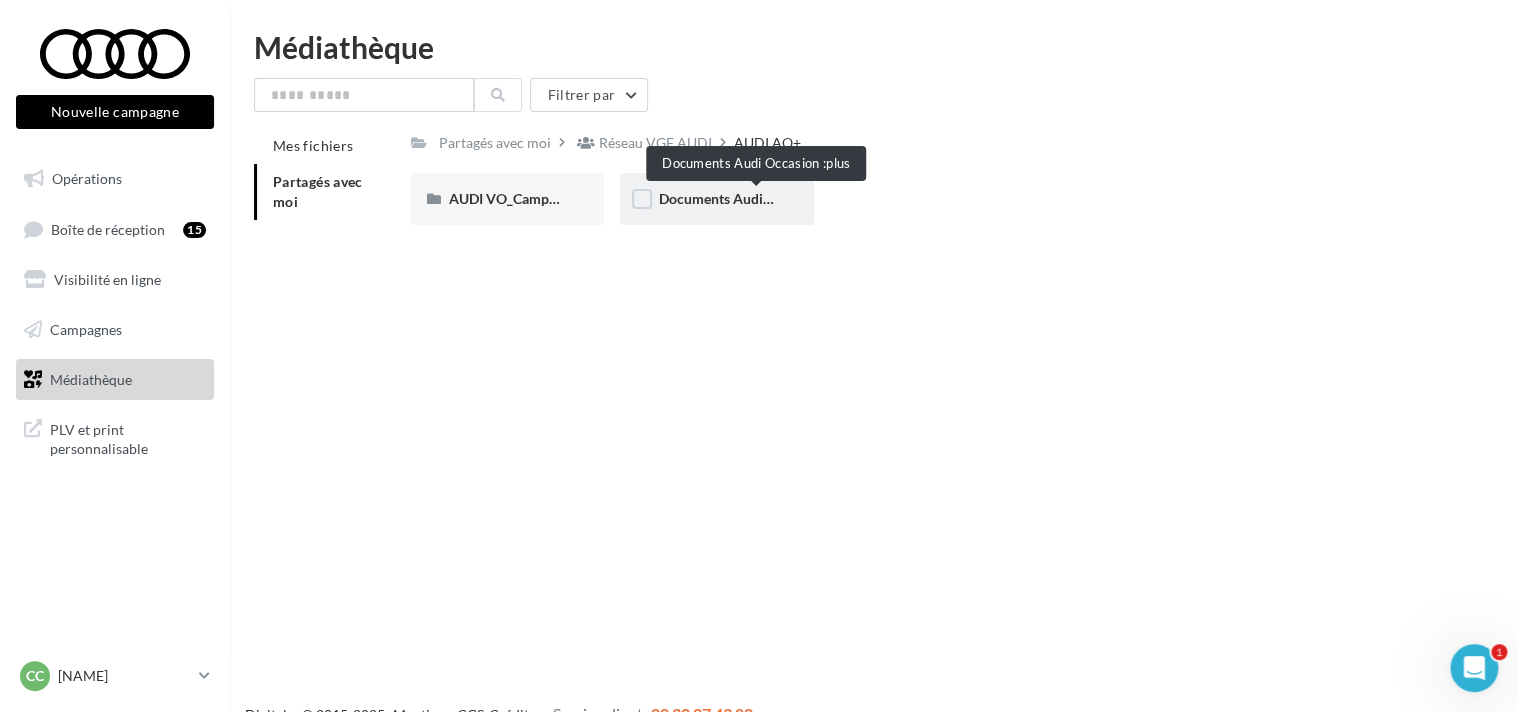 click on "Documents Audi Occasion :plus" at bounding box center (757, 198) 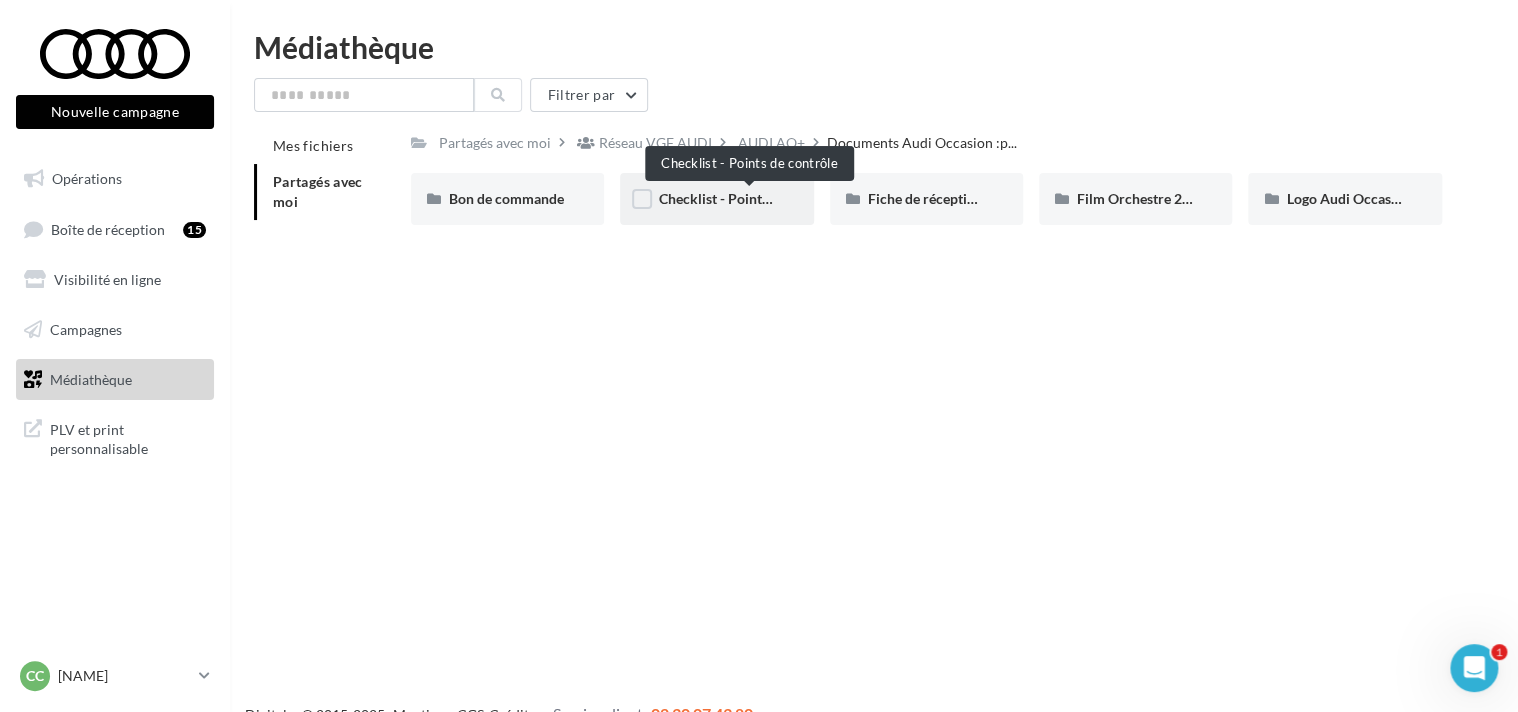 click on "Checklist - Points de contrôle" at bounding box center (749, 198) 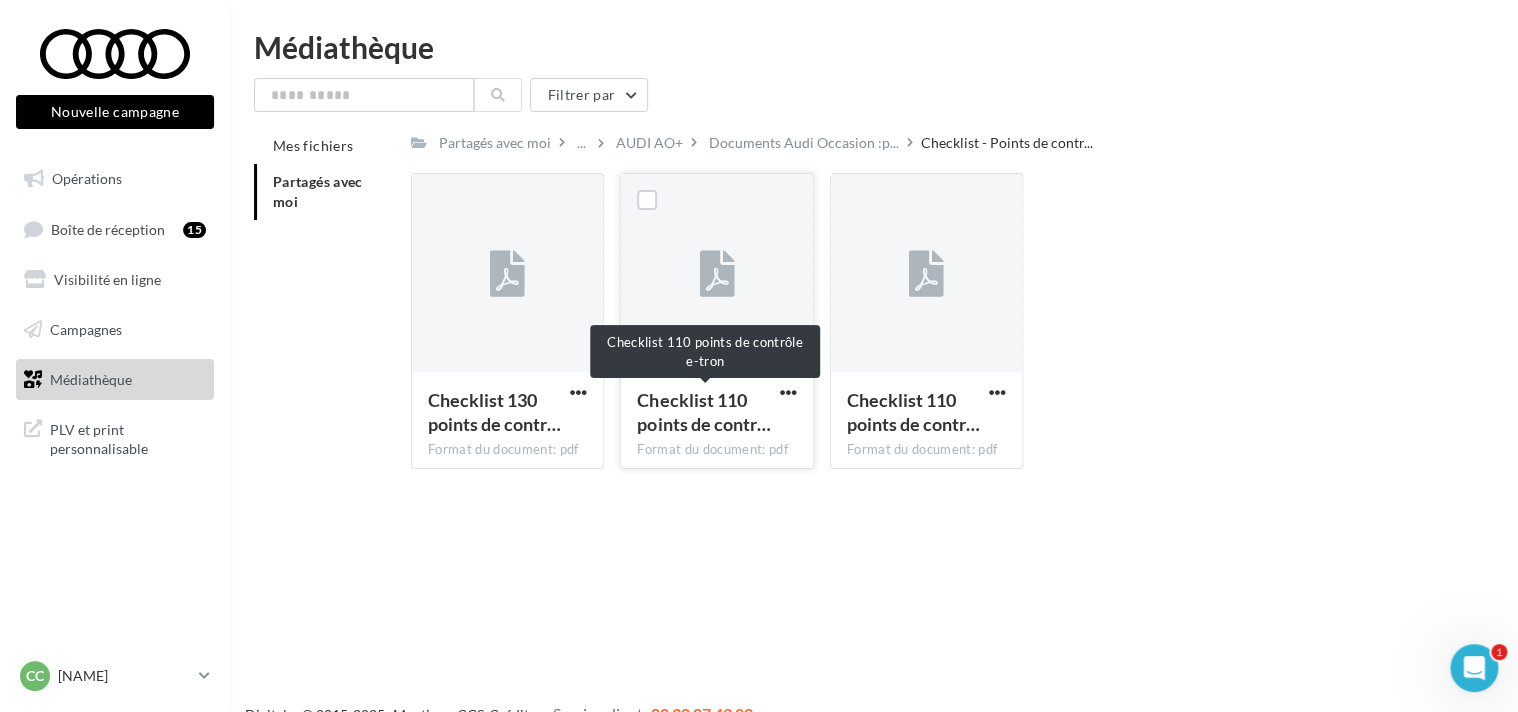 click on "Checklist 110 points de contr…" at bounding box center [703, 412] 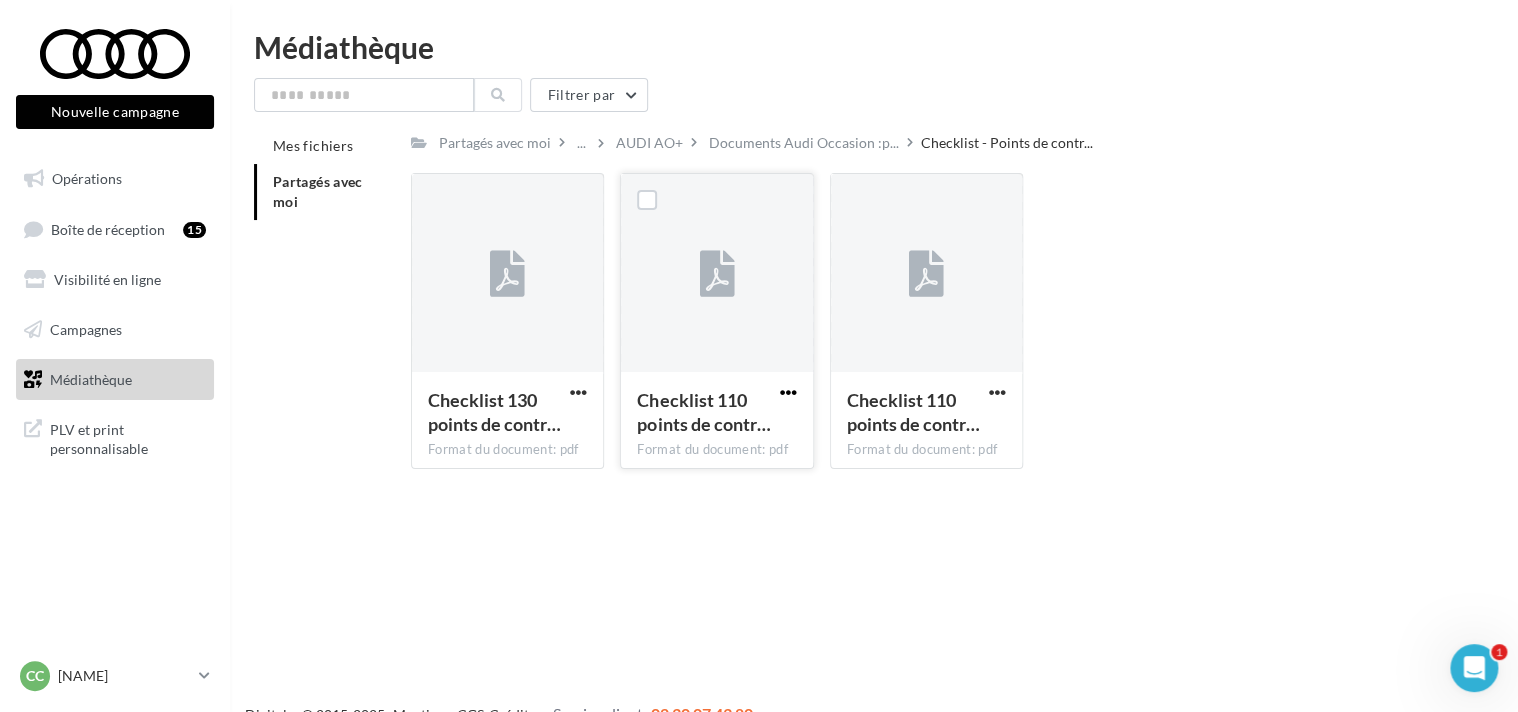 click at bounding box center (578, 392) 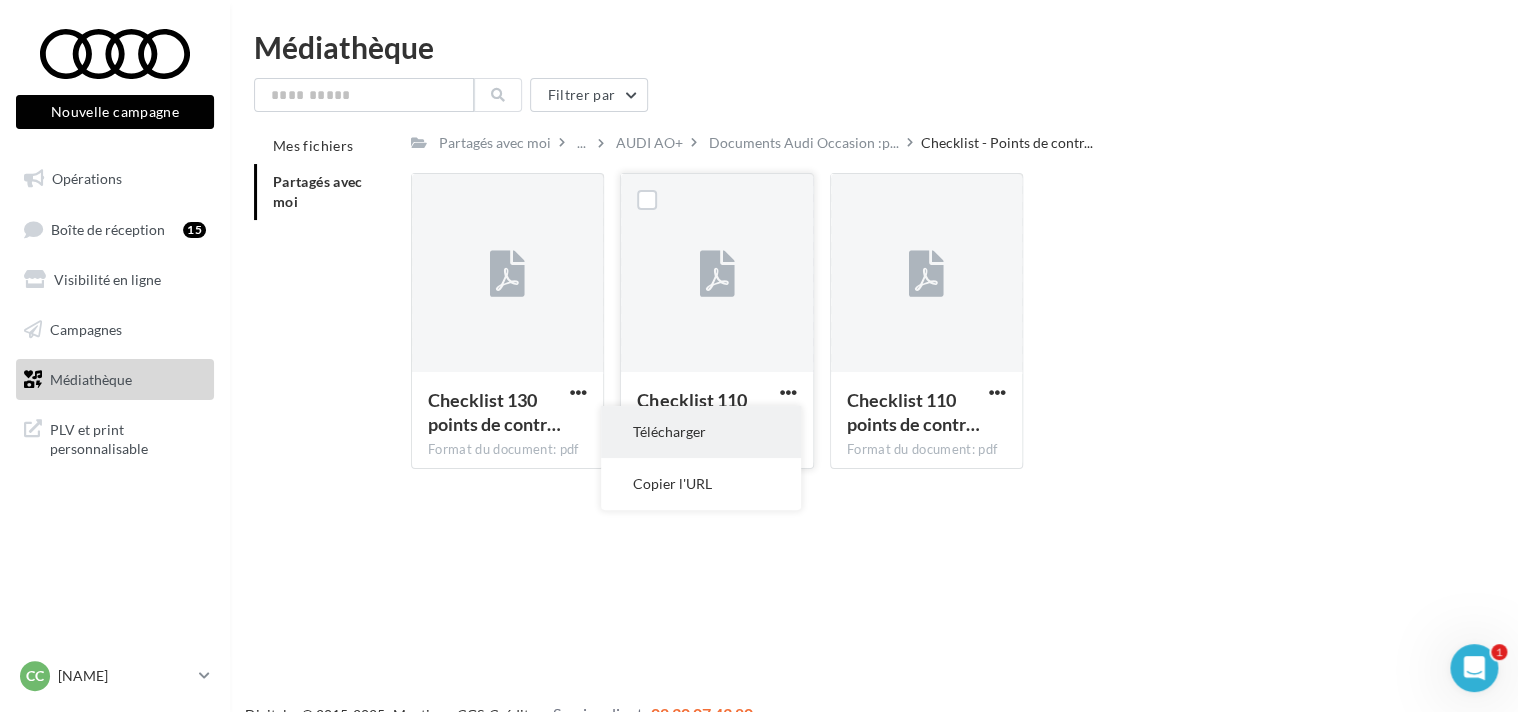 click on "Télécharger" at bounding box center (701, 432) 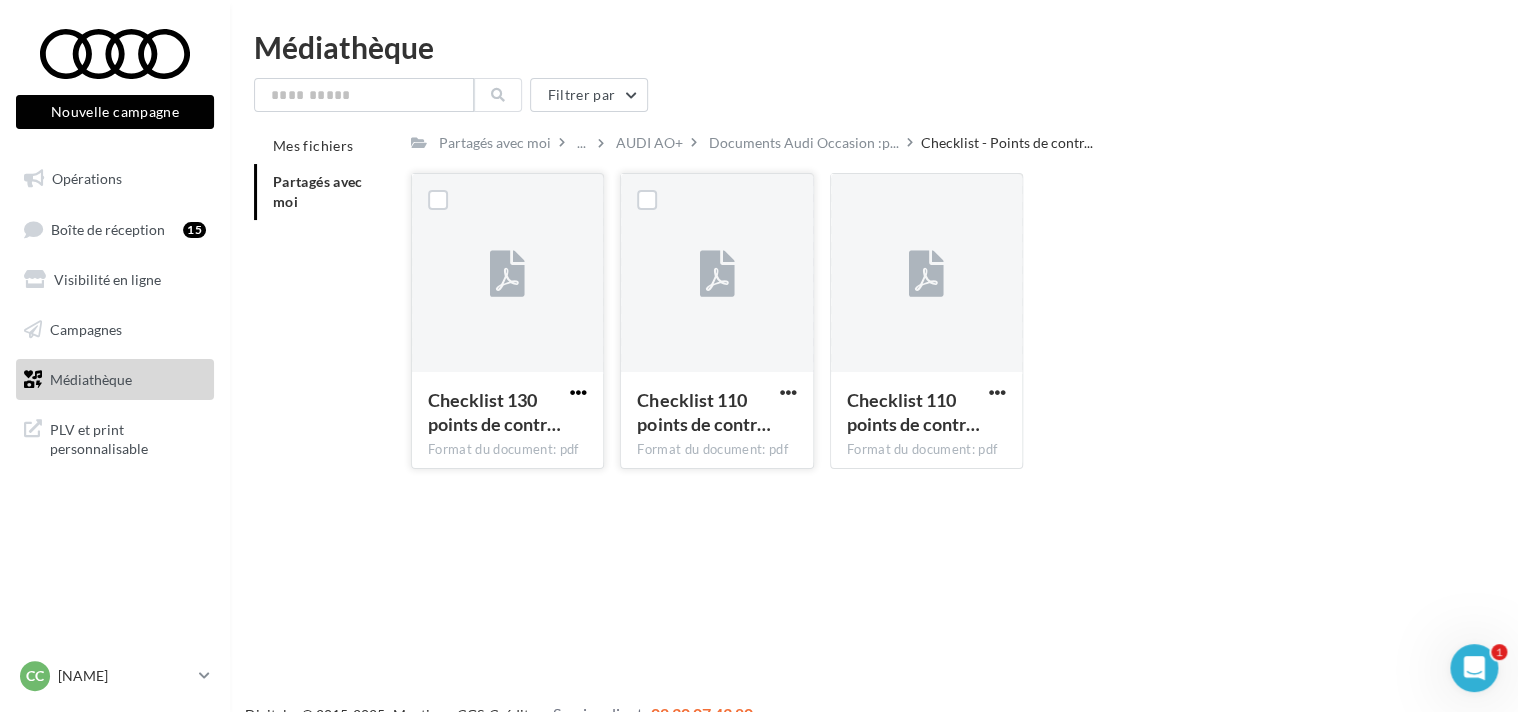 click at bounding box center (578, 392) 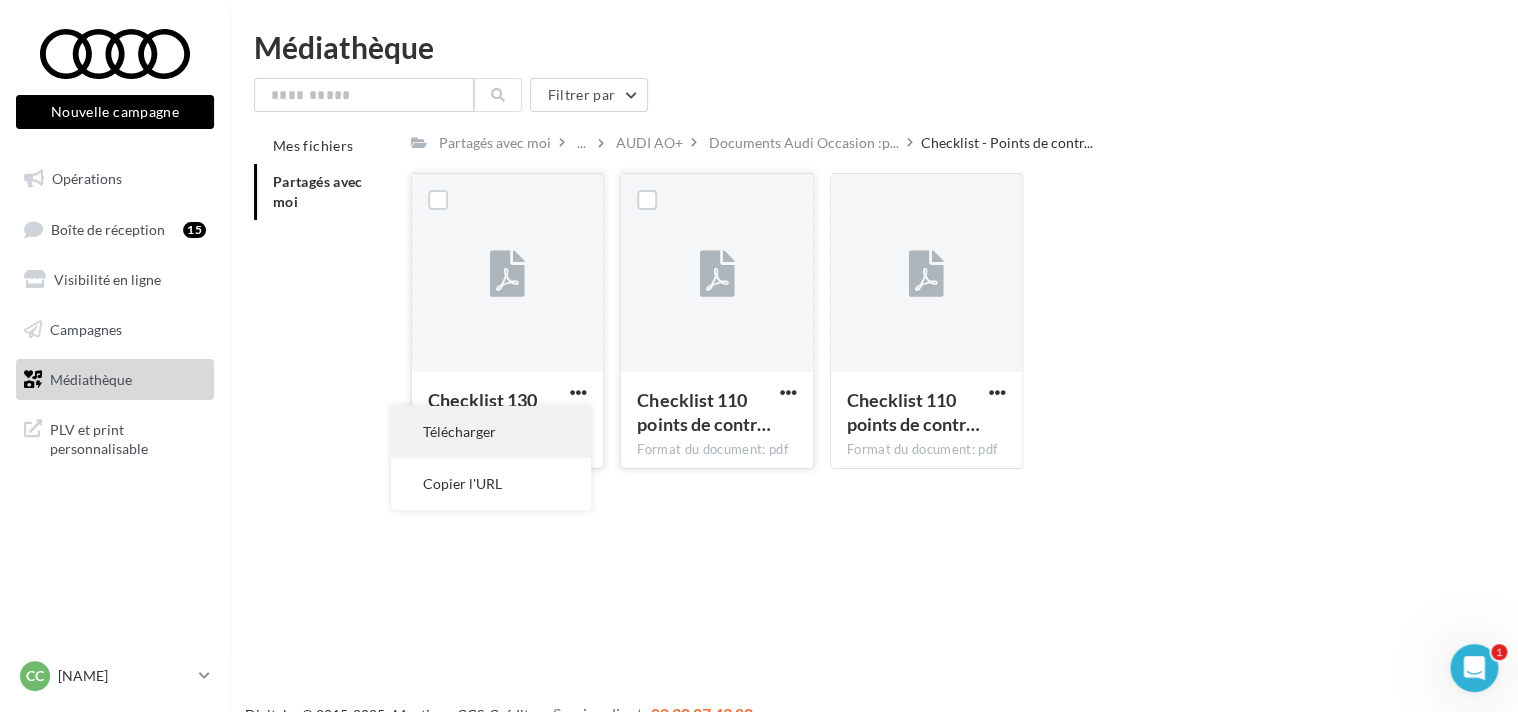 click on "Télécharger" at bounding box center (491, 432) 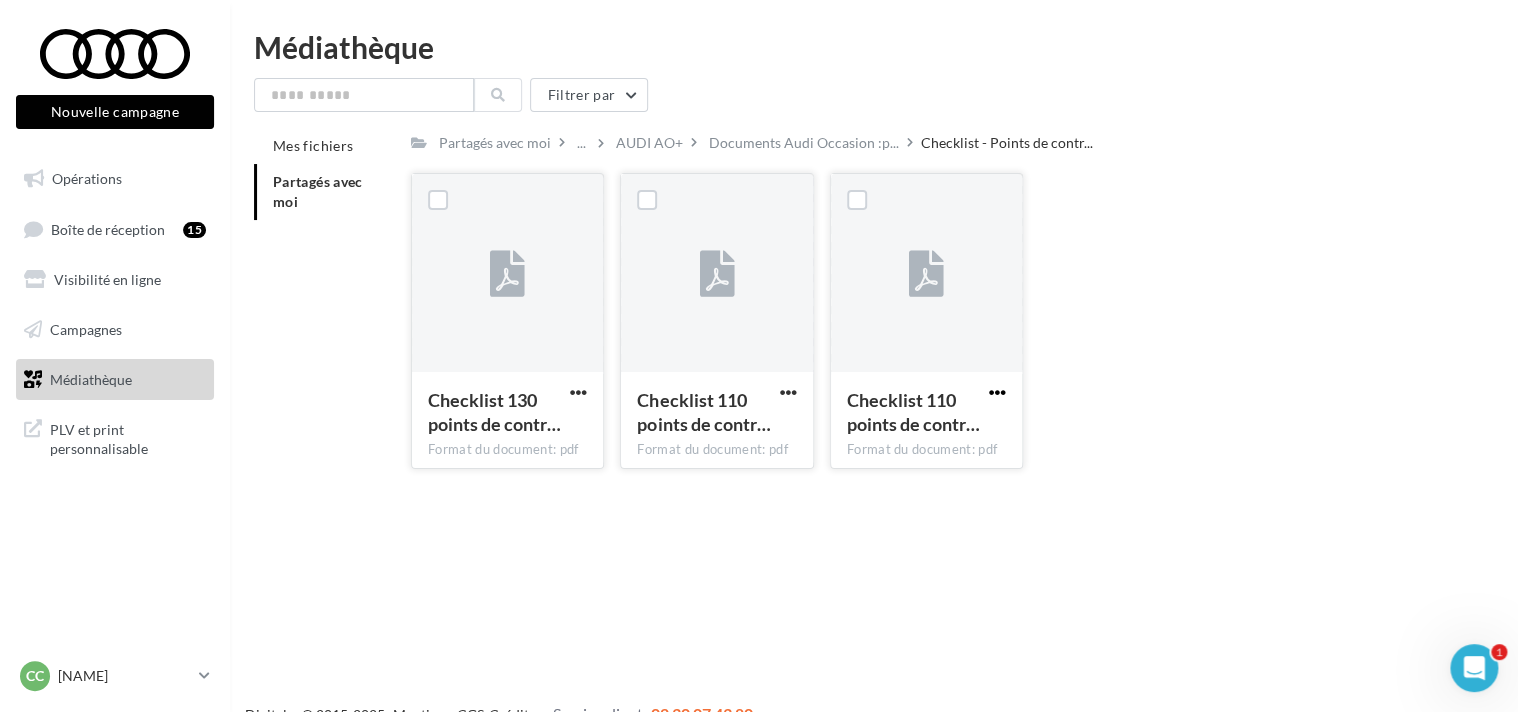 click at bounding box center (578, 392) 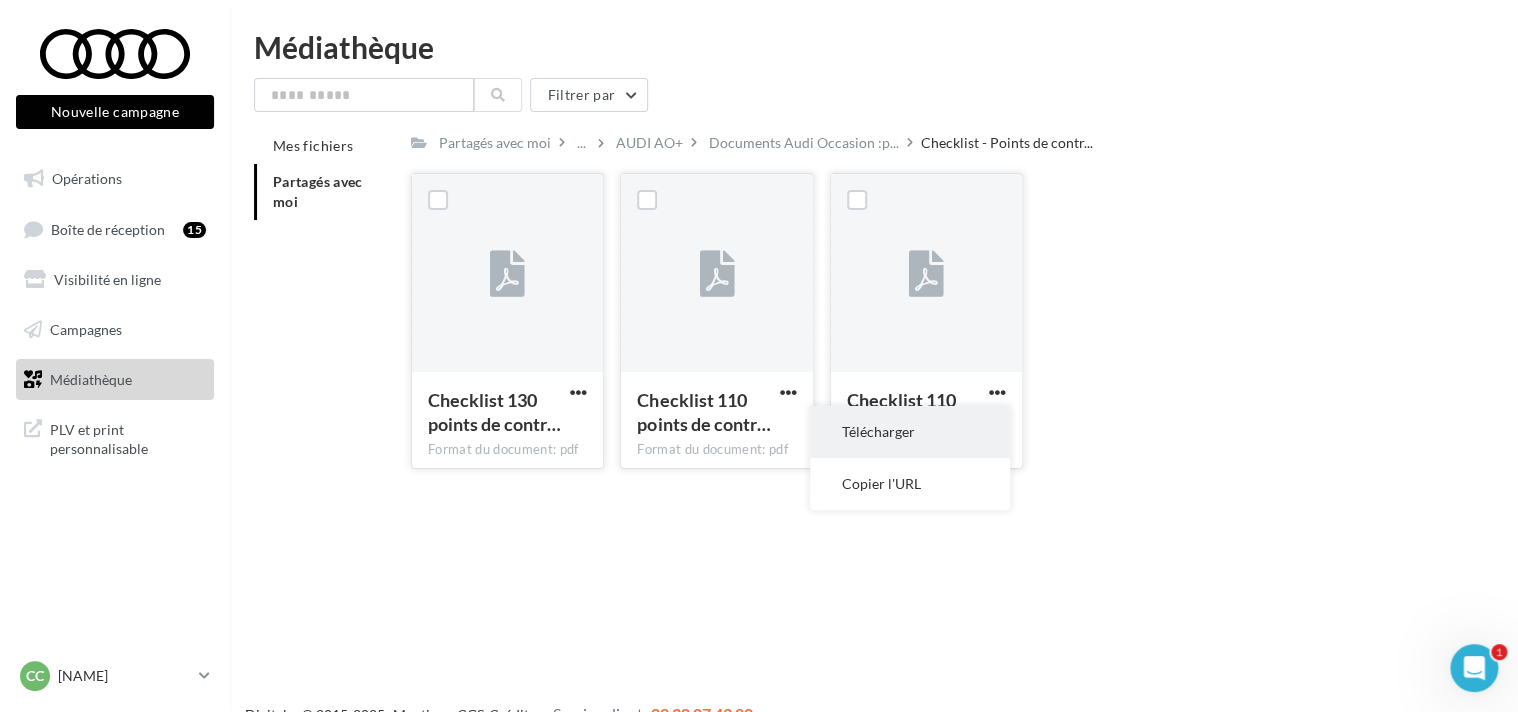 click on "Télécharger" at bounding box center (910, 432) 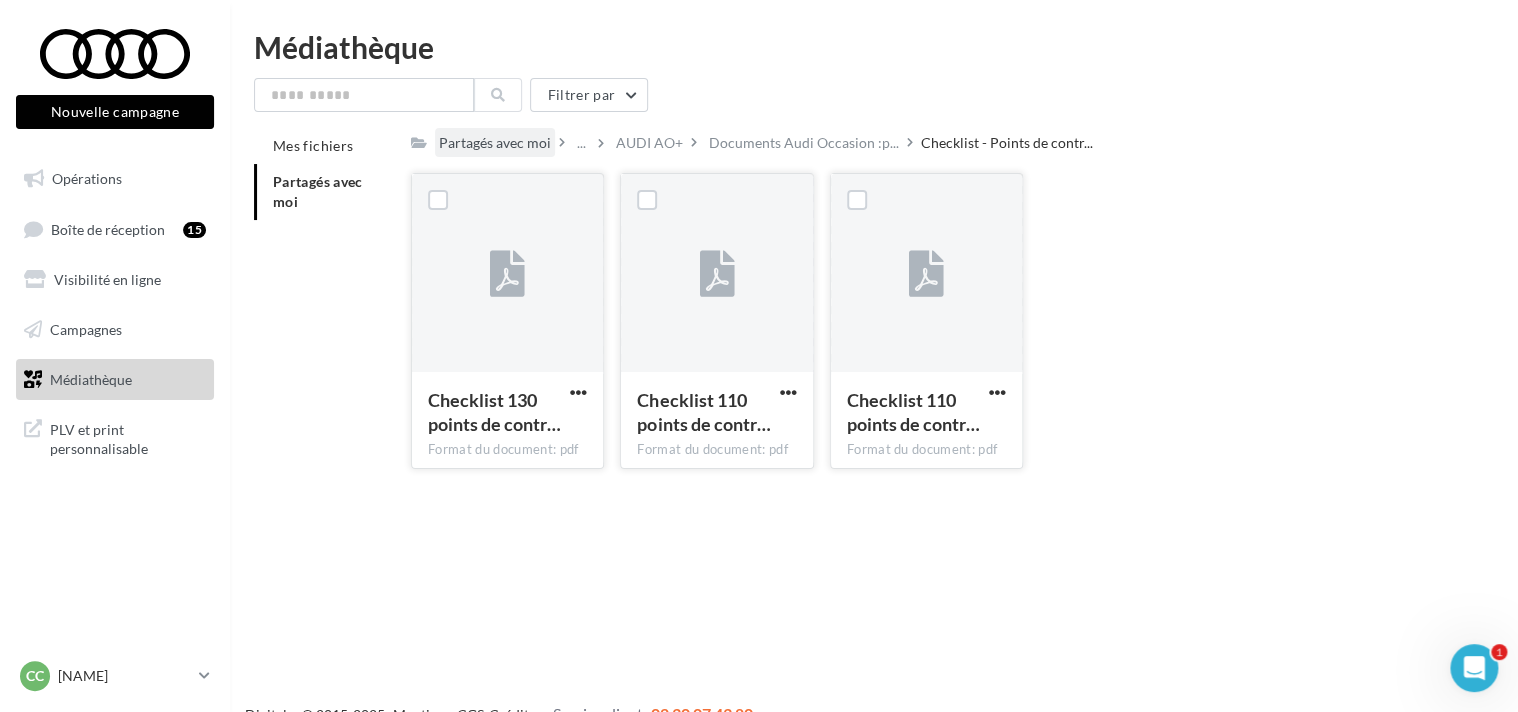 click on "Partagés avec moi" at bounding box center (495, 143) 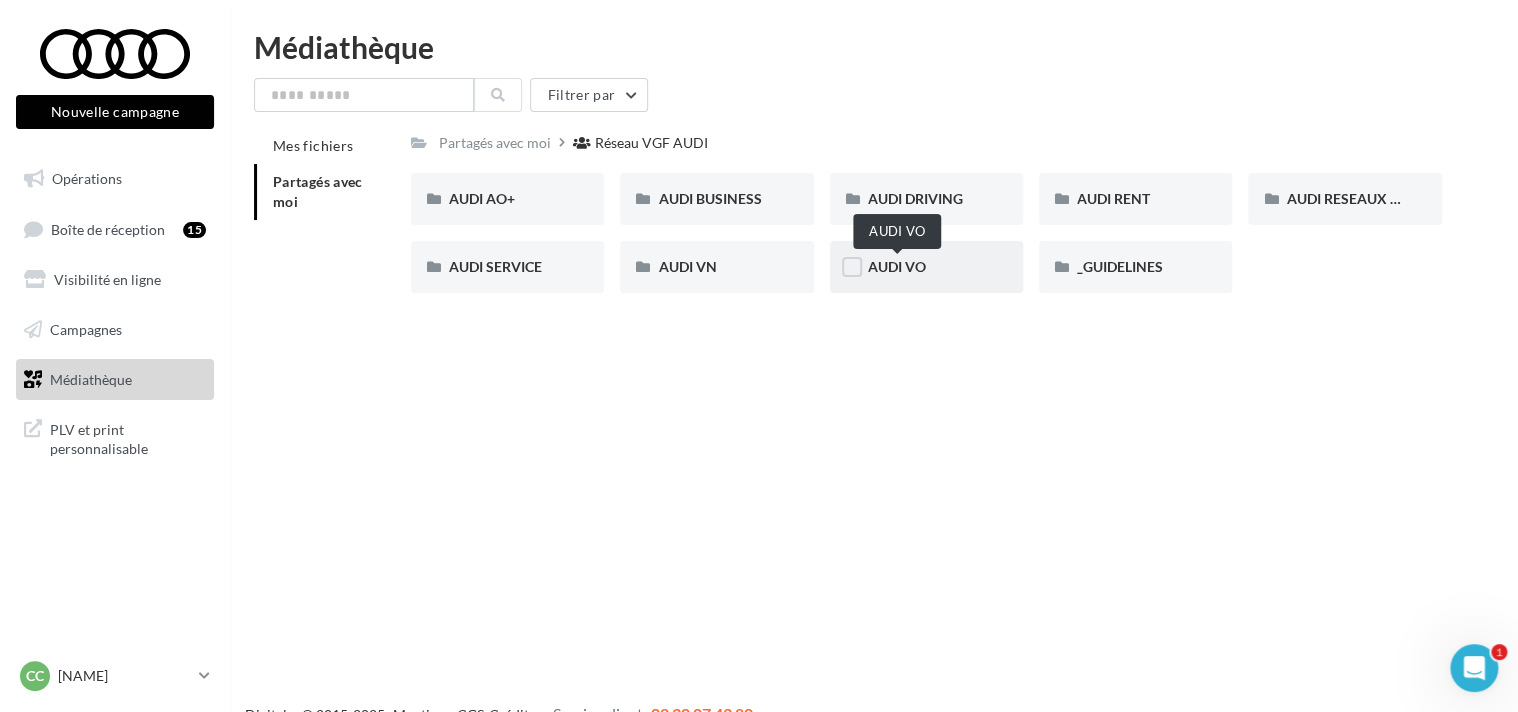 click on "AUDI VO" at bounding box center [897, 266] 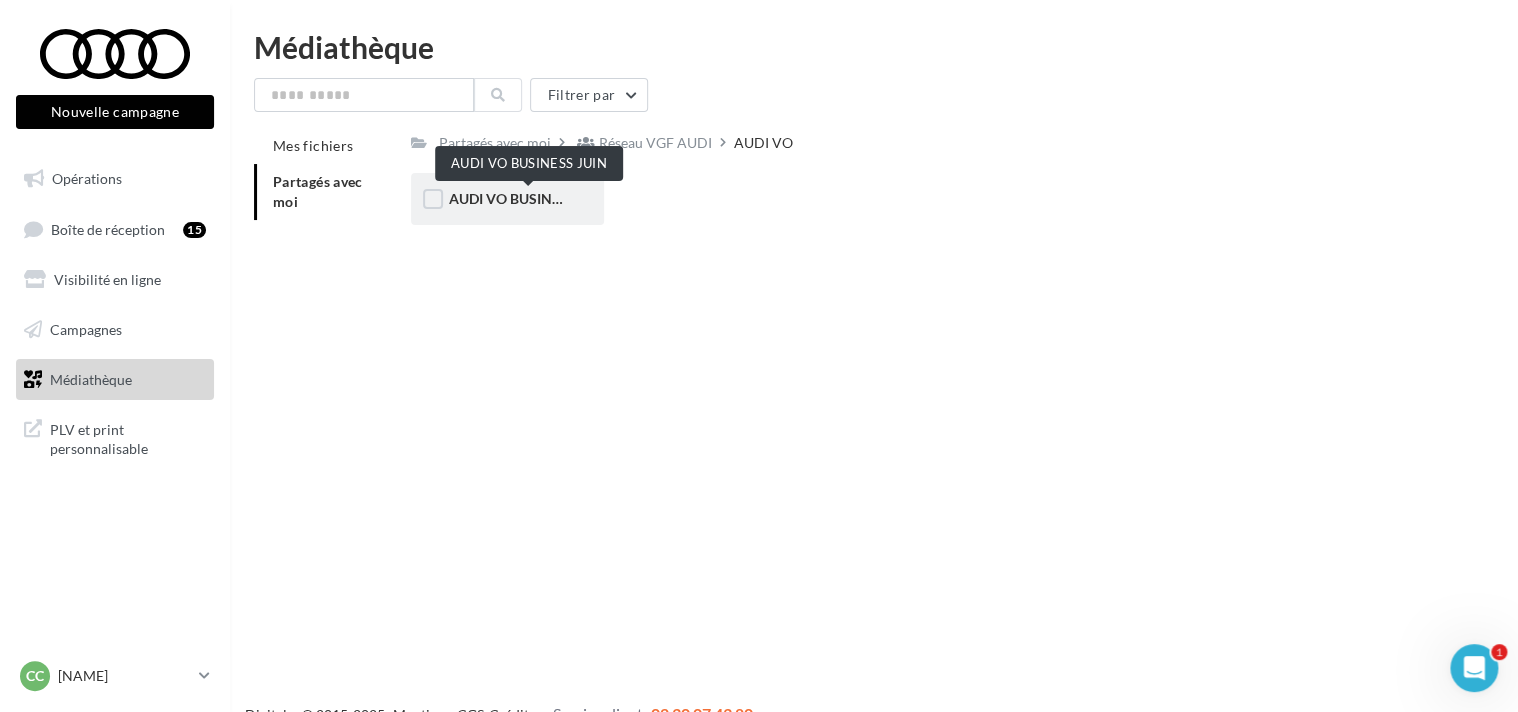 click on "AUDI VO BUSINESS JUIN" at bounding box center [529, 198] 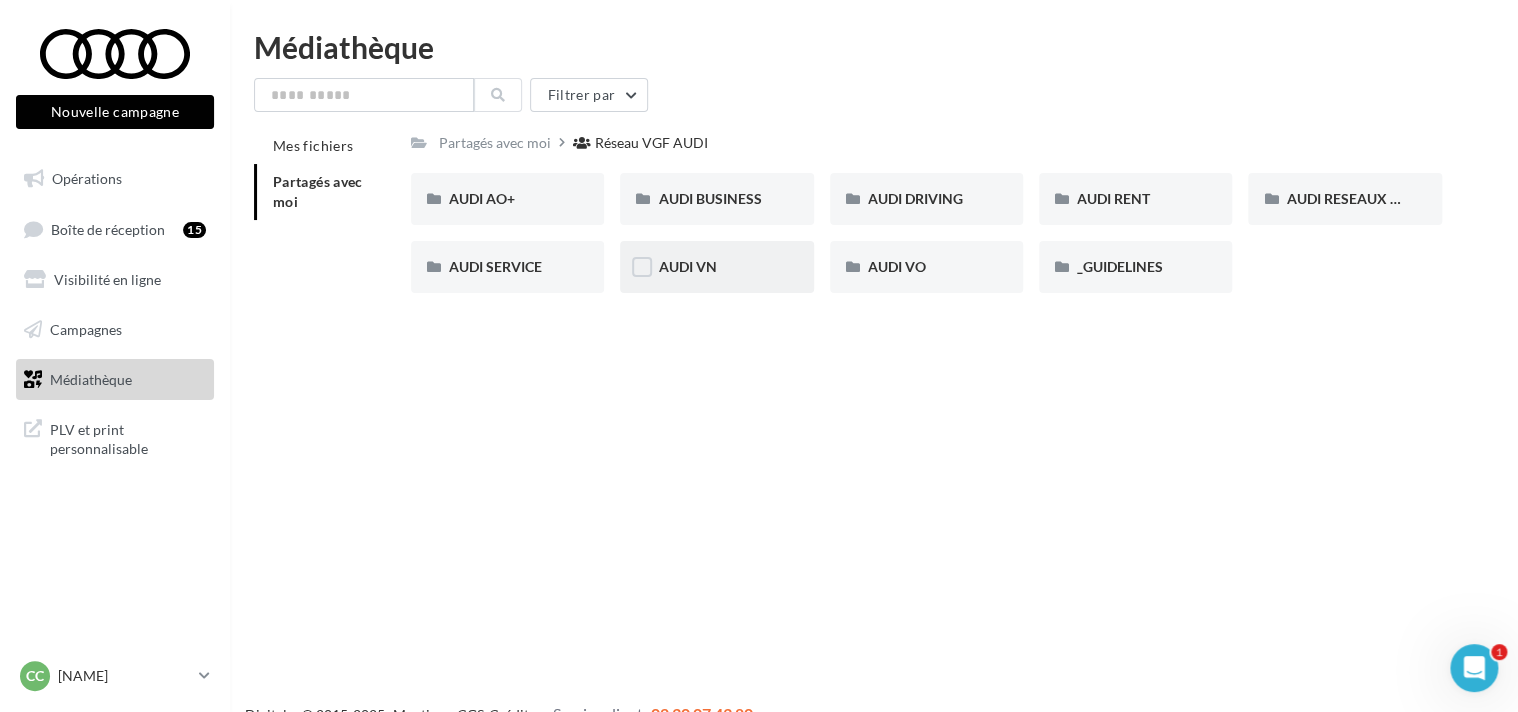 click on "AUDI VN" at bounding box center [507, 199] 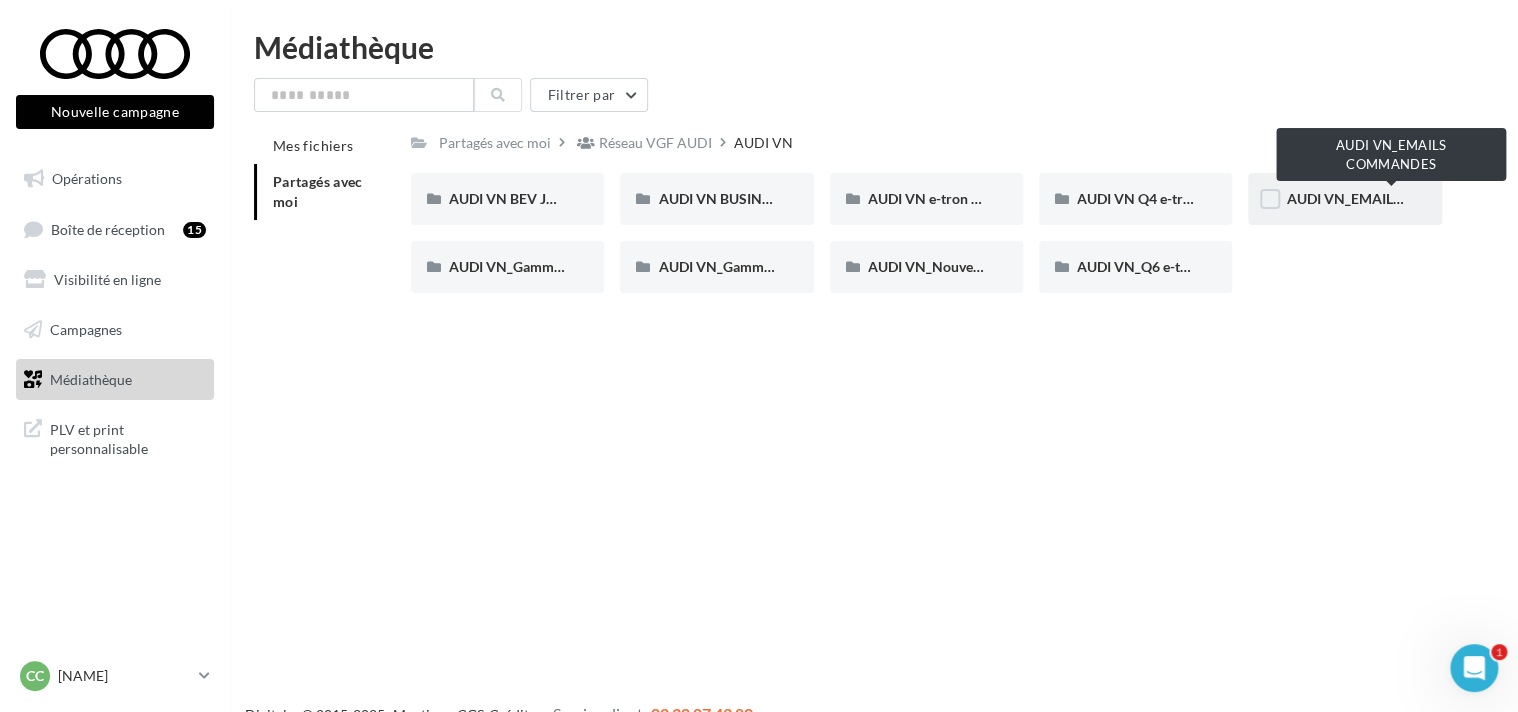 click on "AUDI VN_EMAILS COMMANDES" at bounding box center (1391, 198) 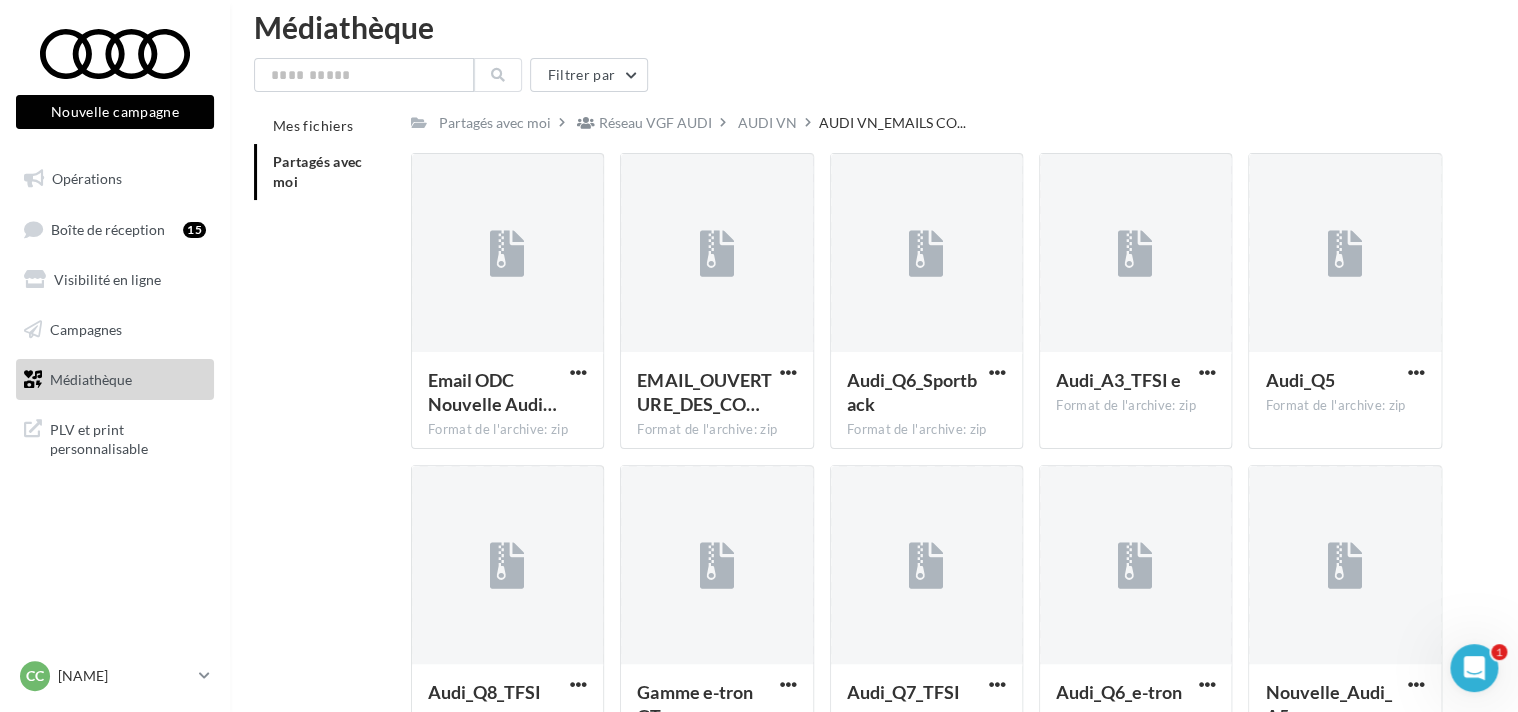 scroll, scrollTop: 0, scrollLeft: 0, axis: both 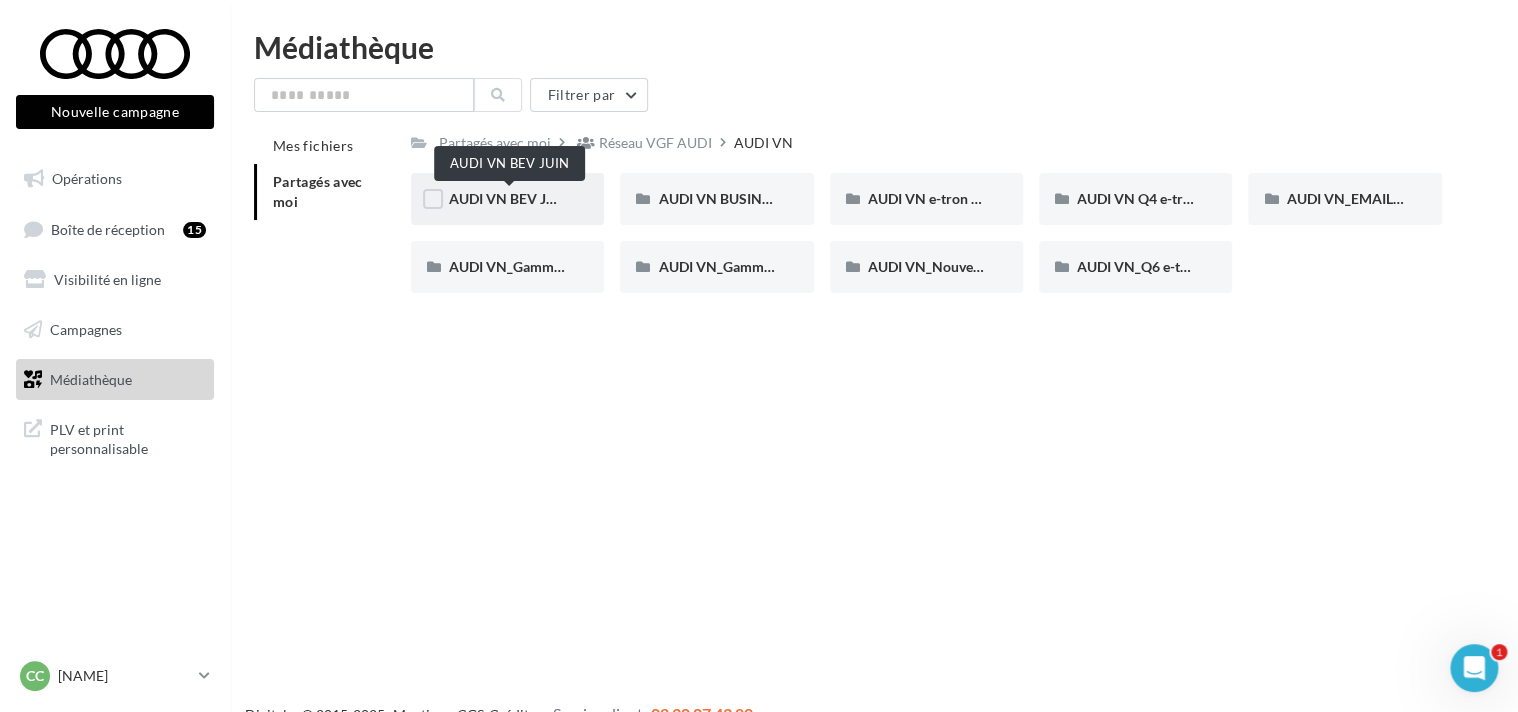 click on "AUDI VN BEV JUIN" at bounding box center [510, 198] 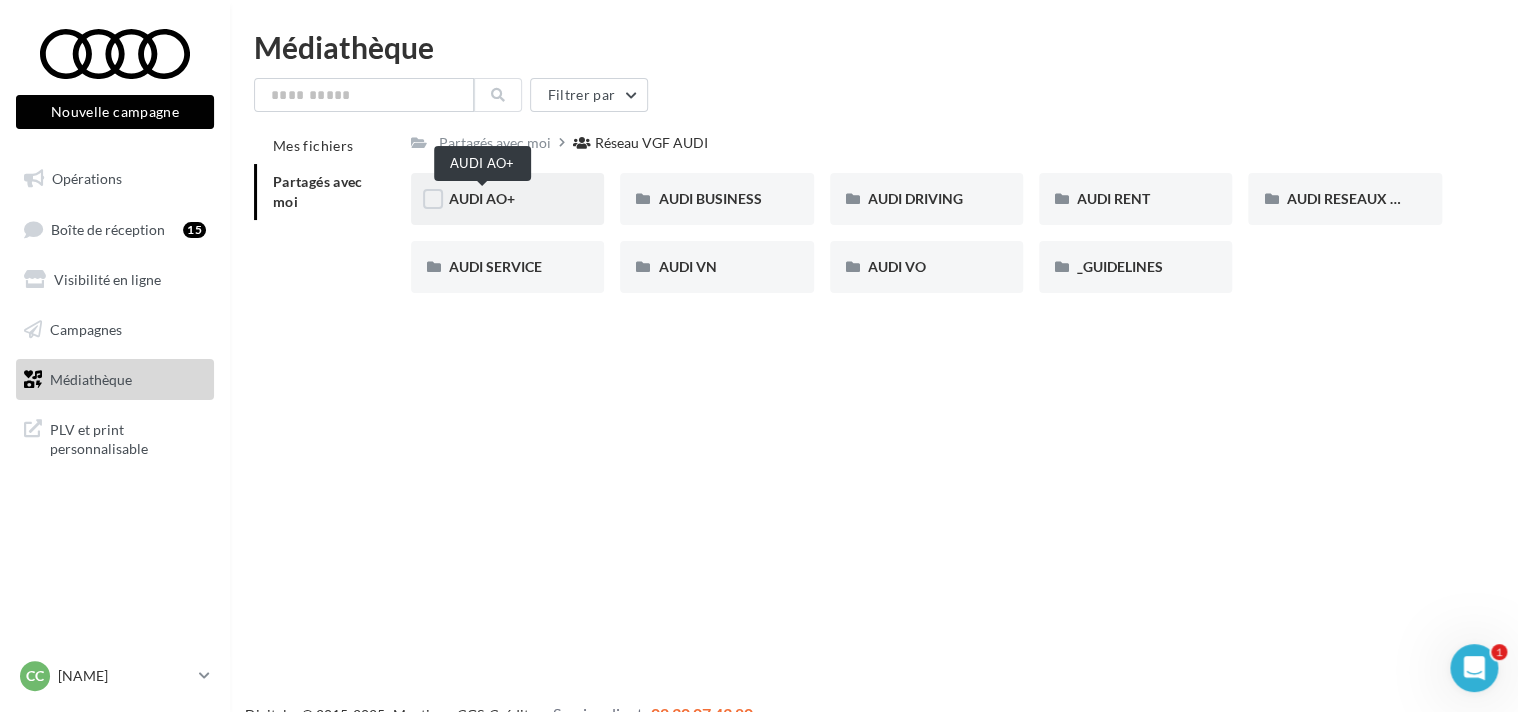 click on "AUDI AO+" at bounding box center [482, 198] 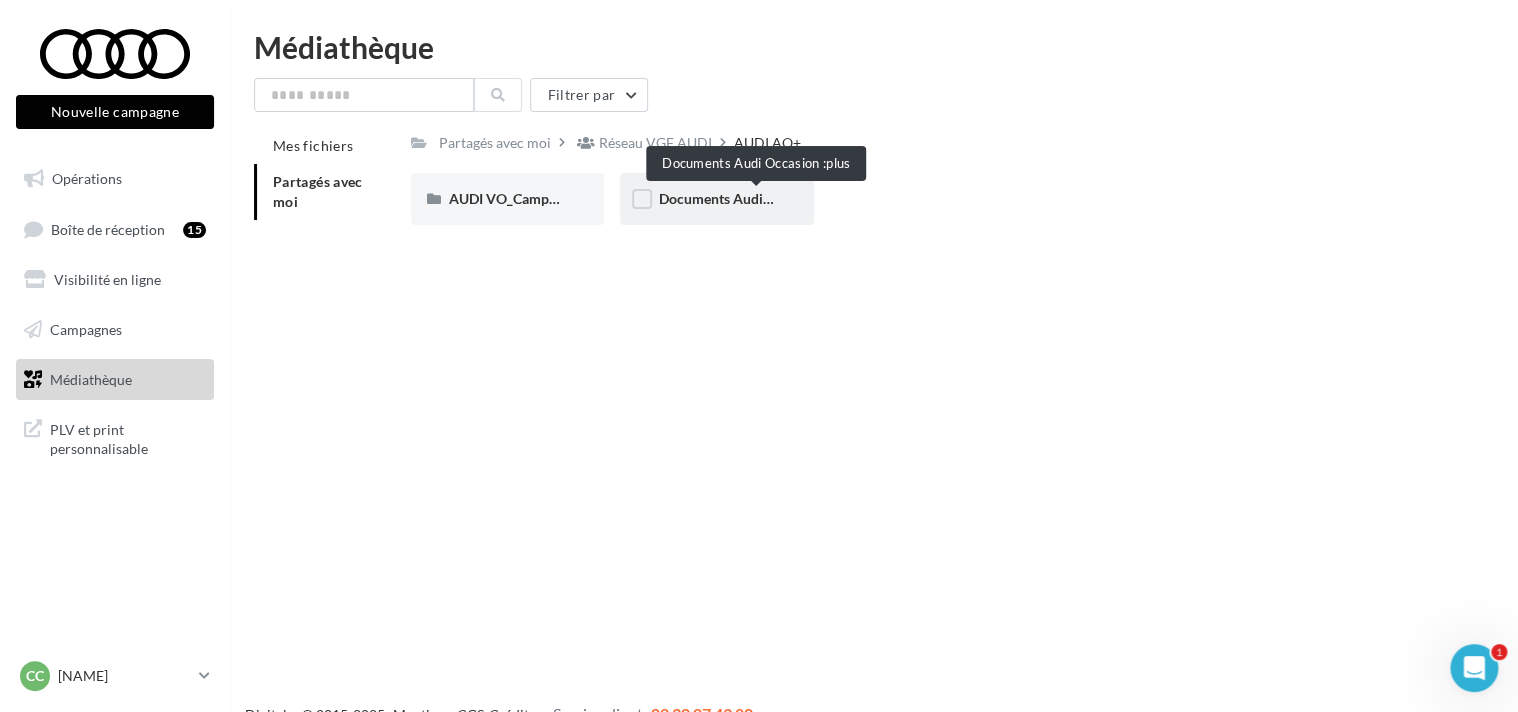 click on "Documents Audi Occasion :plus" at bounding box center (757, 198) 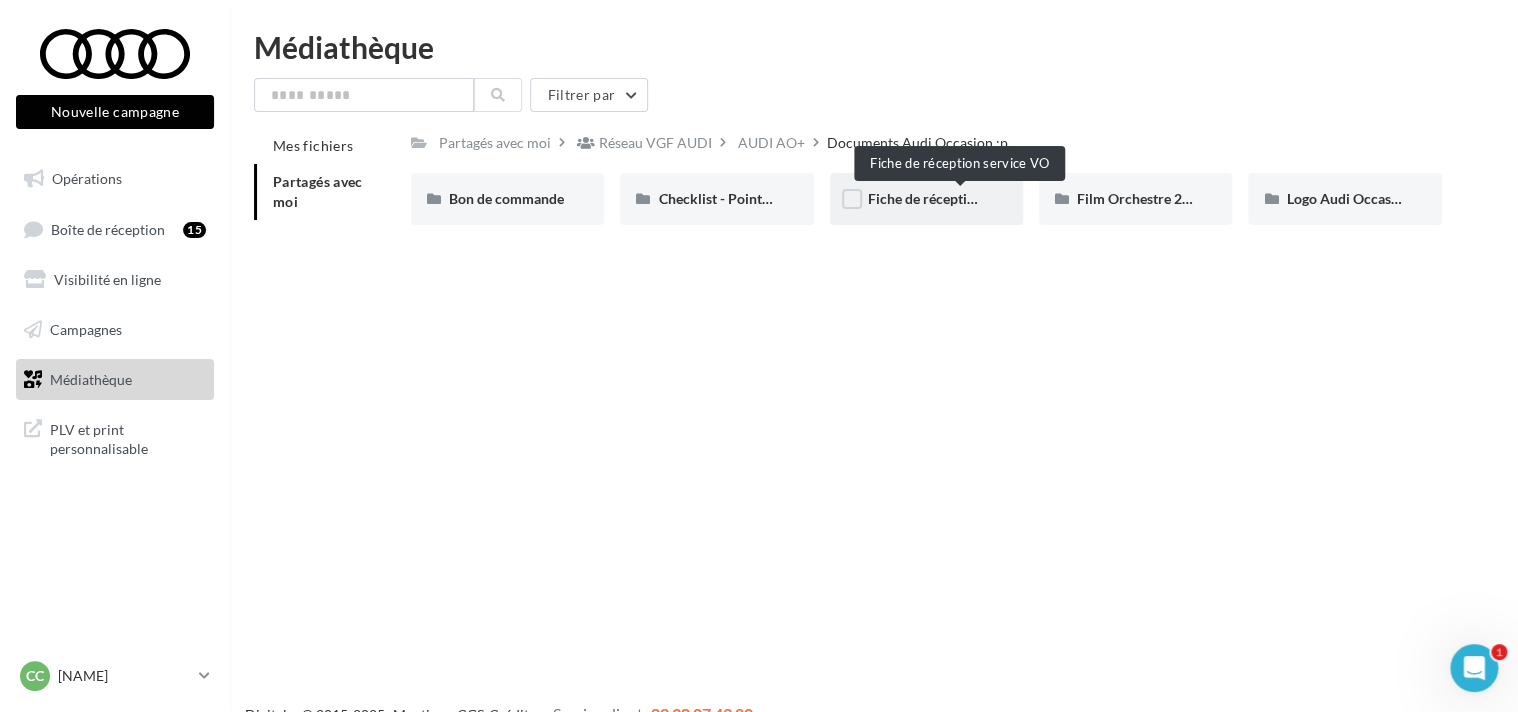 click on "Fiche de réception service VO" at bounding box center [961, 198] 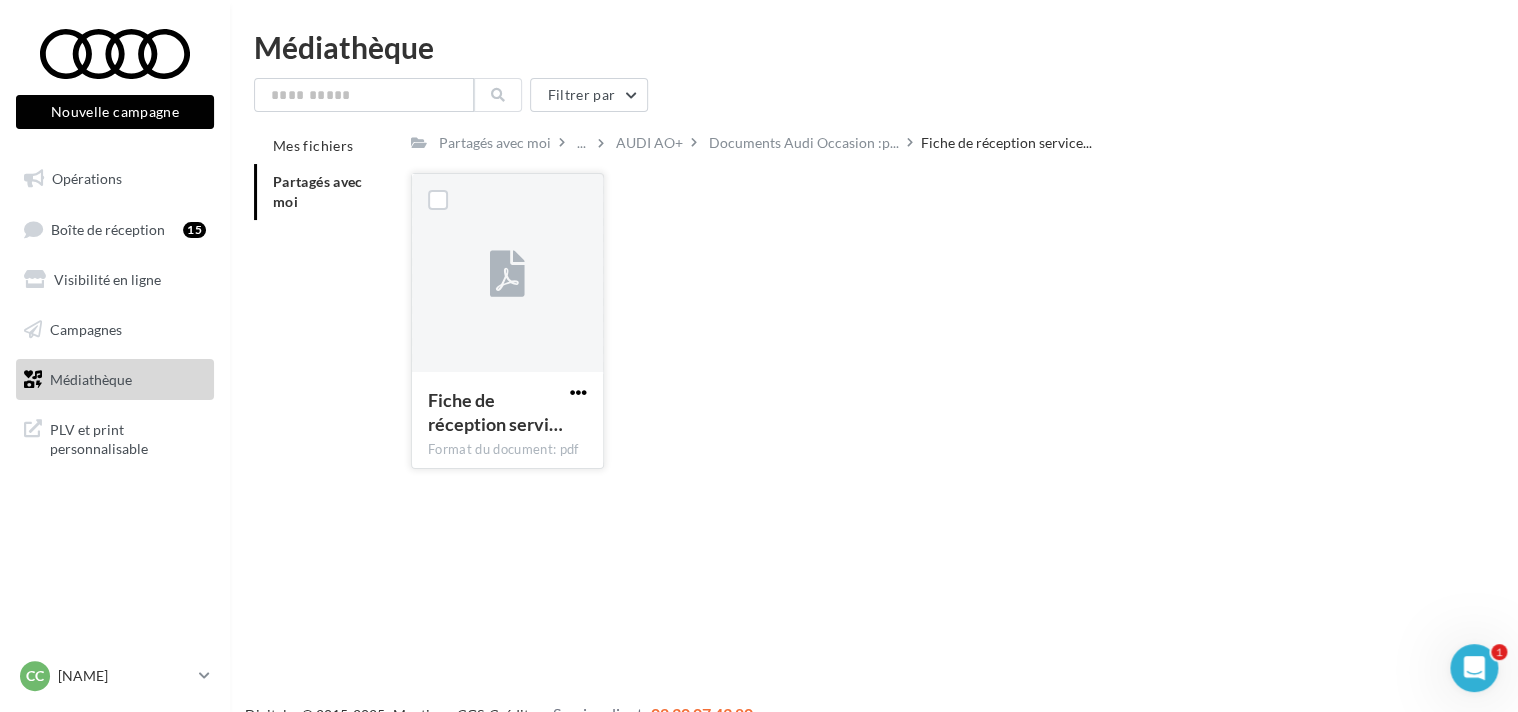 click at bounding box center (578, 392) 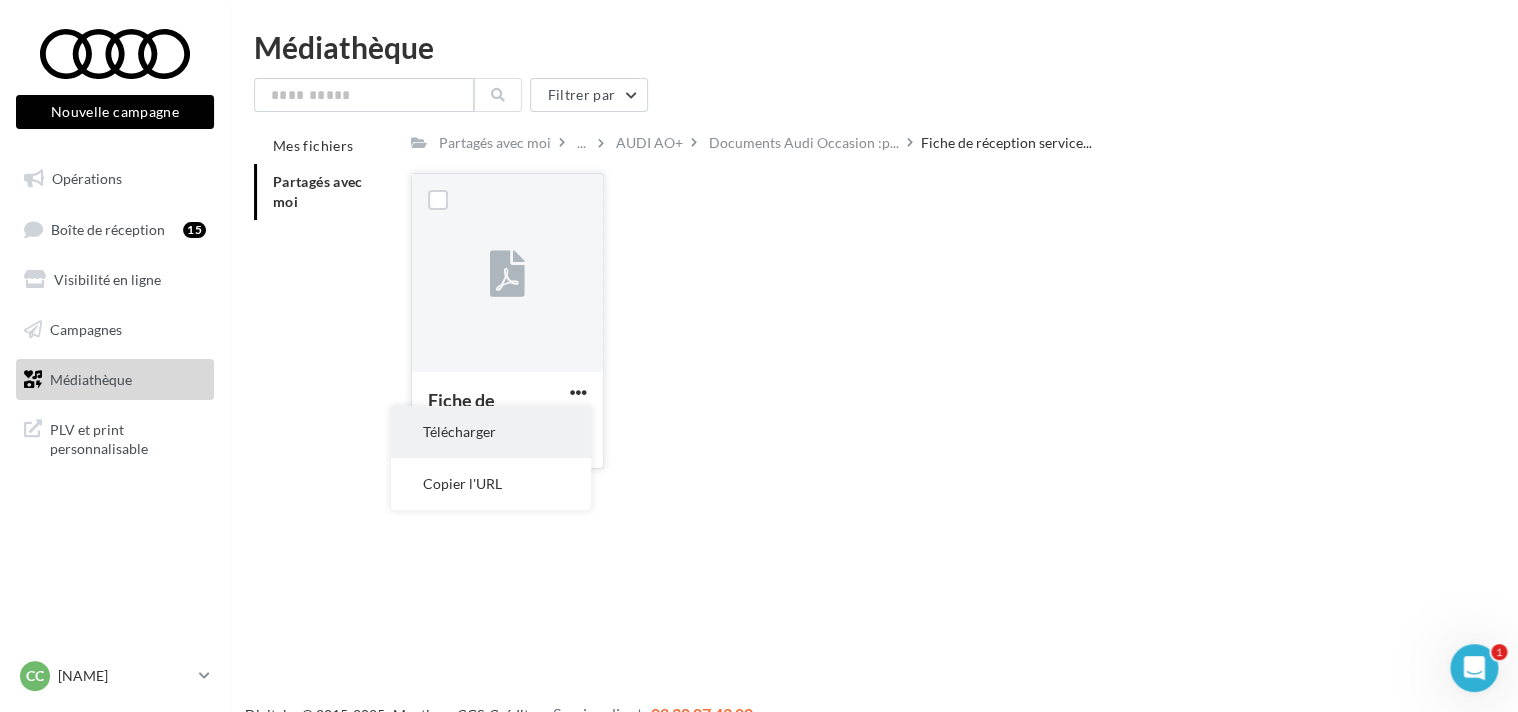 click on "Télécharger" at bounding box center [491, 432] 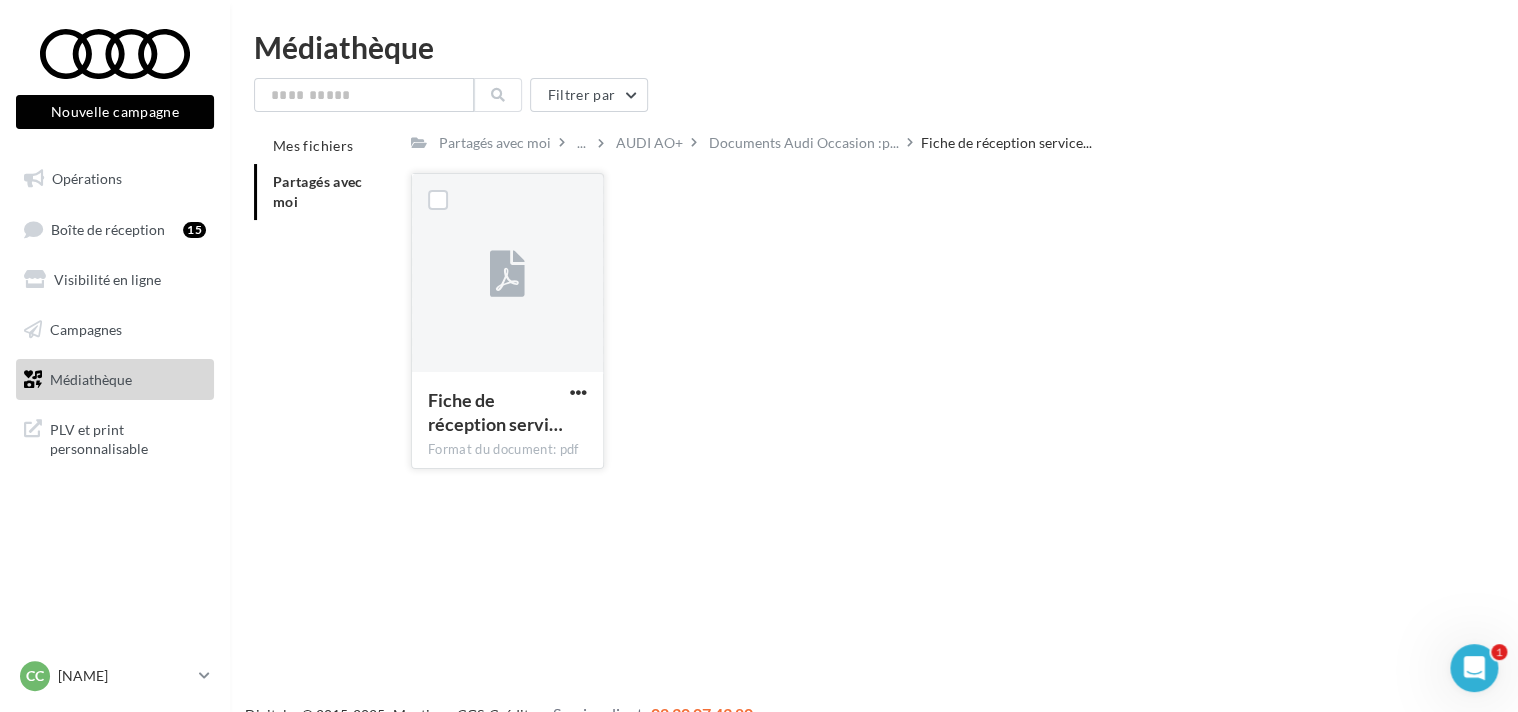 click on "Fiche de réception servi… Format du document: pdf Fiche de réception service VO" at bounding box center [934, 173] 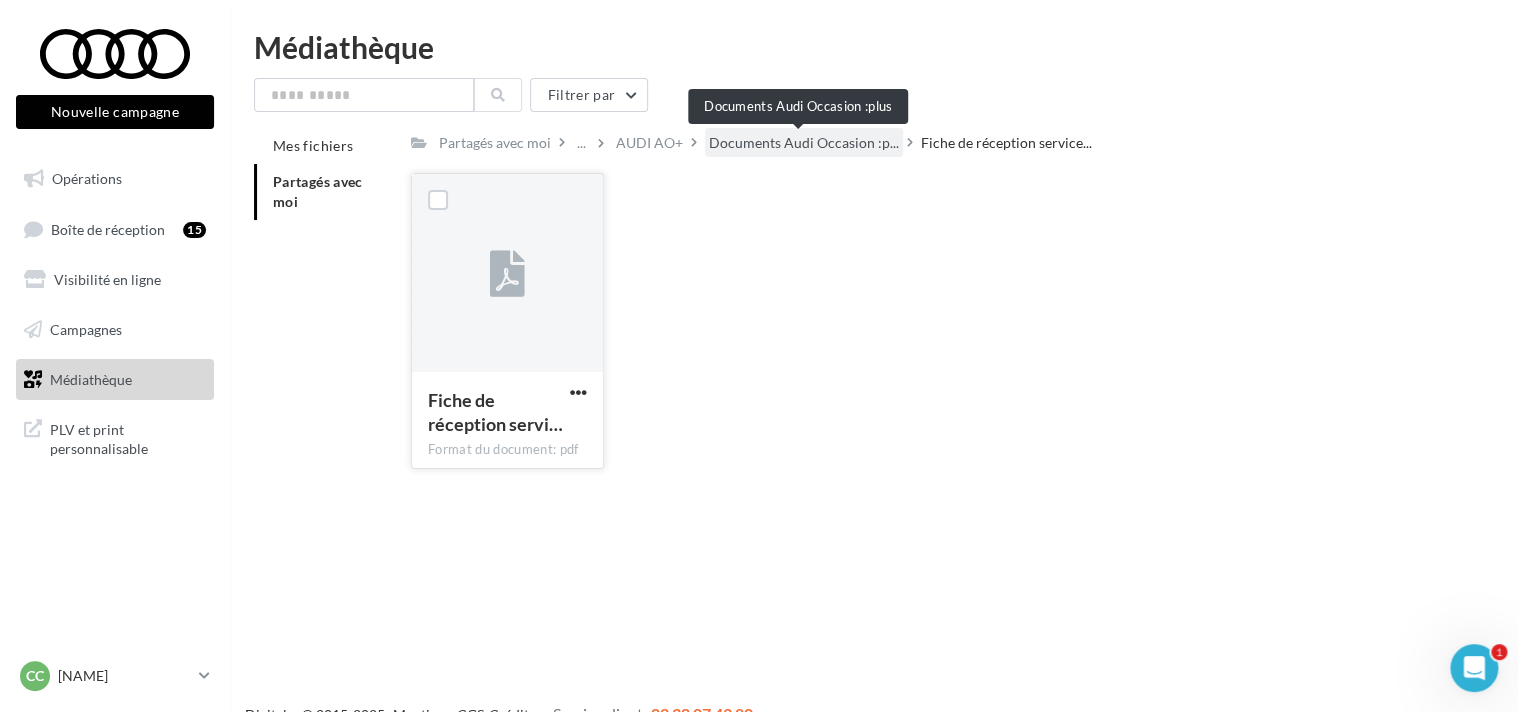 click on "Documents Audi Occasion :p..." at bounding box center (804, 143) 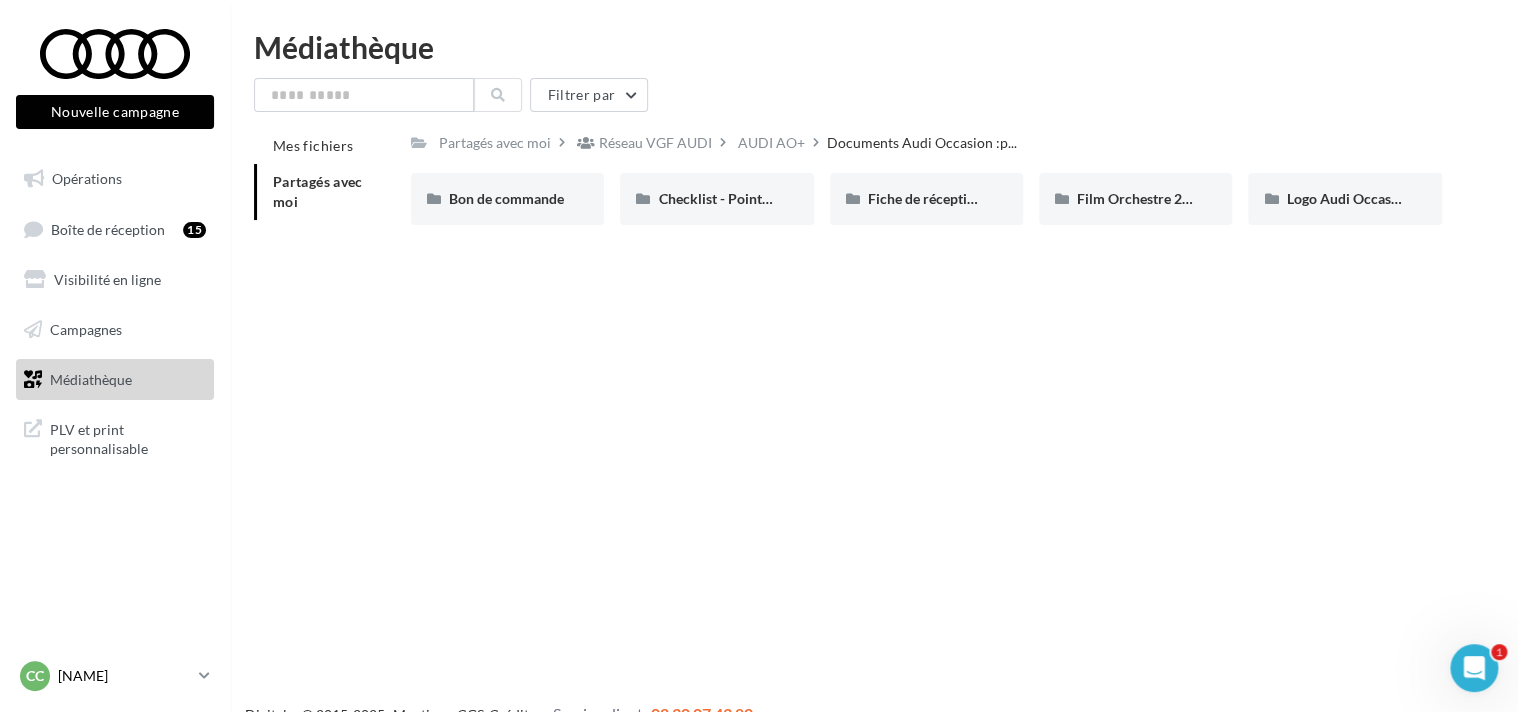 click on "Cc Cécile COLLET audi-ceco-[POSTAL_CODE]" at bounding box center (115, 676) 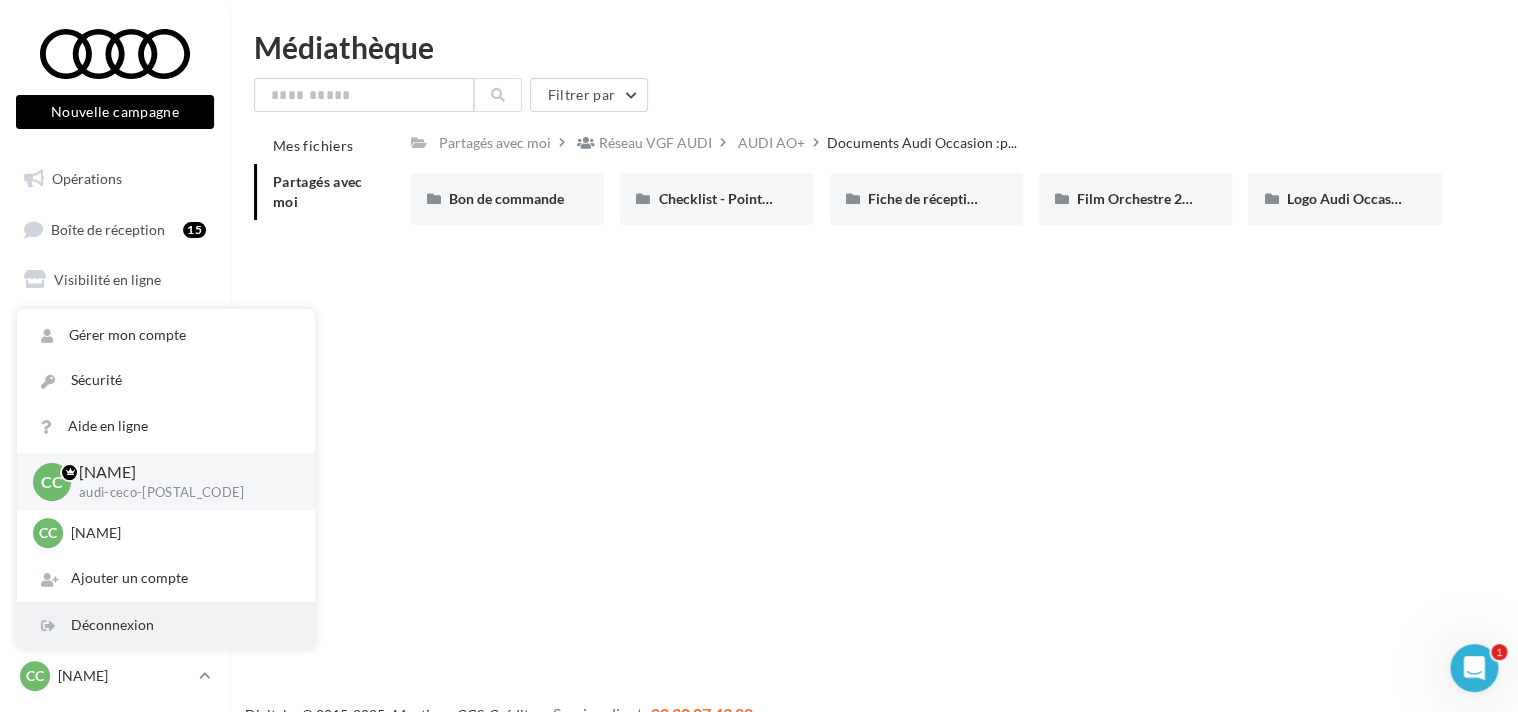 click on "Déconnexion" at bounding box center [166, 625] 